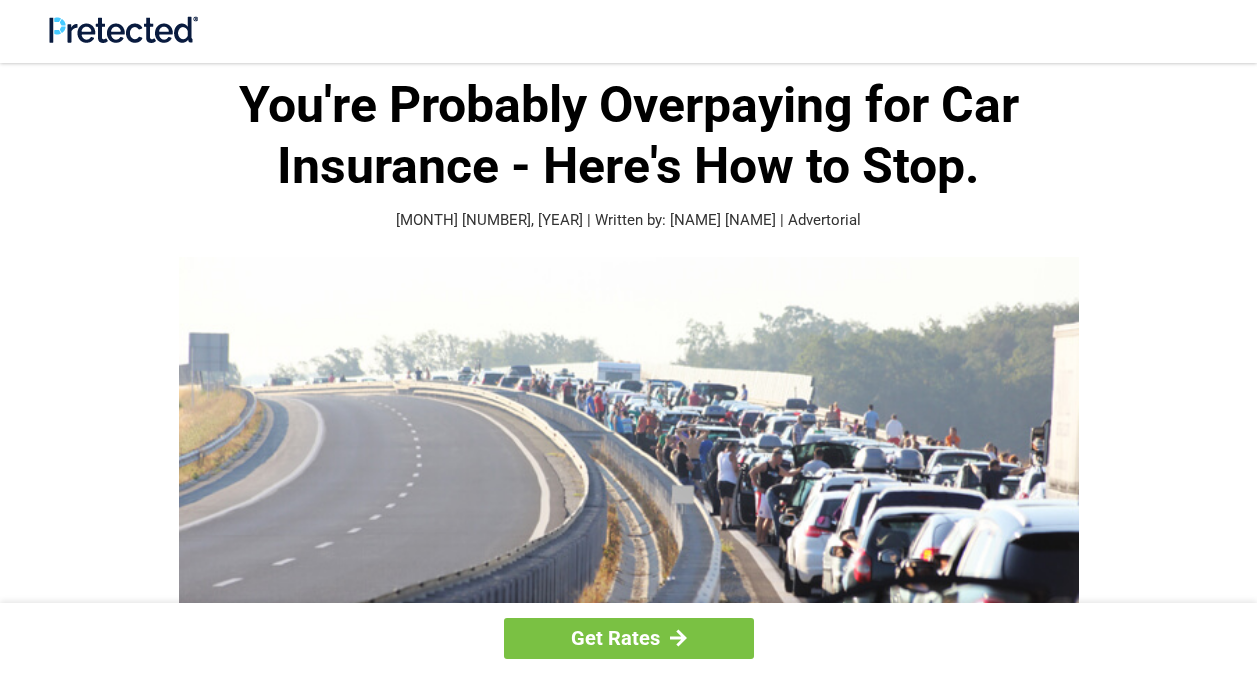 scroll, scrollTop: 0, scrollLeft: 0, axis: both 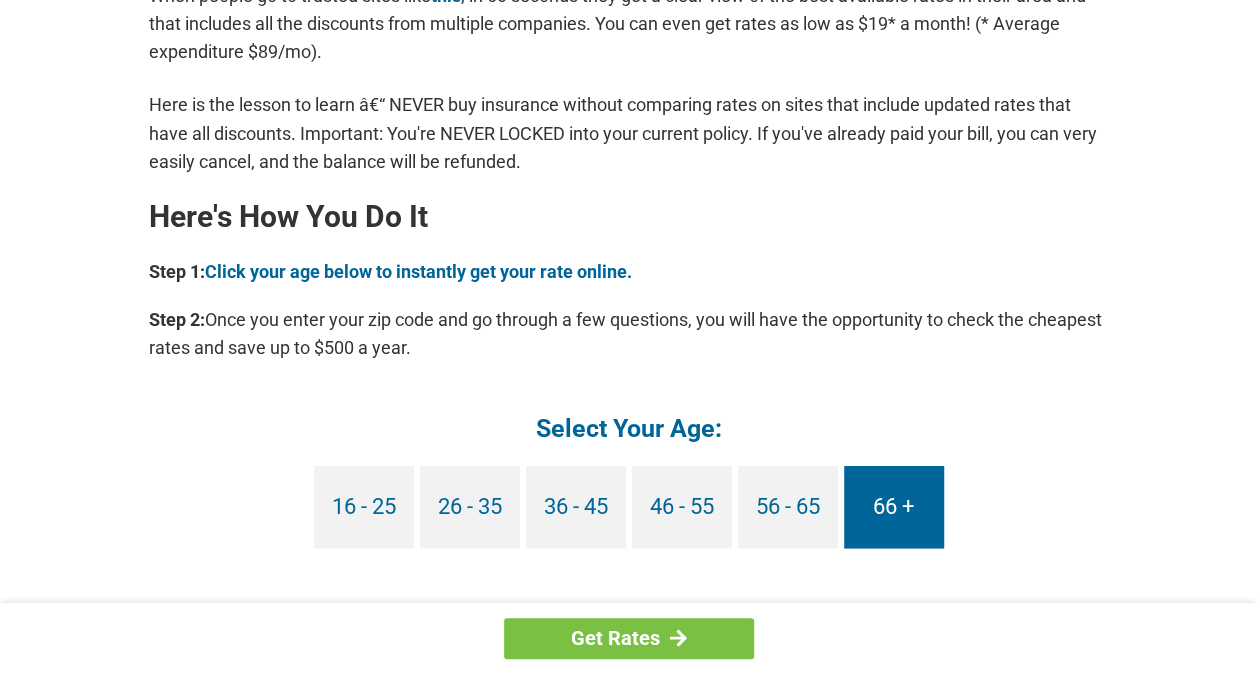 click on "66 +" at bounding box center (894, 506) 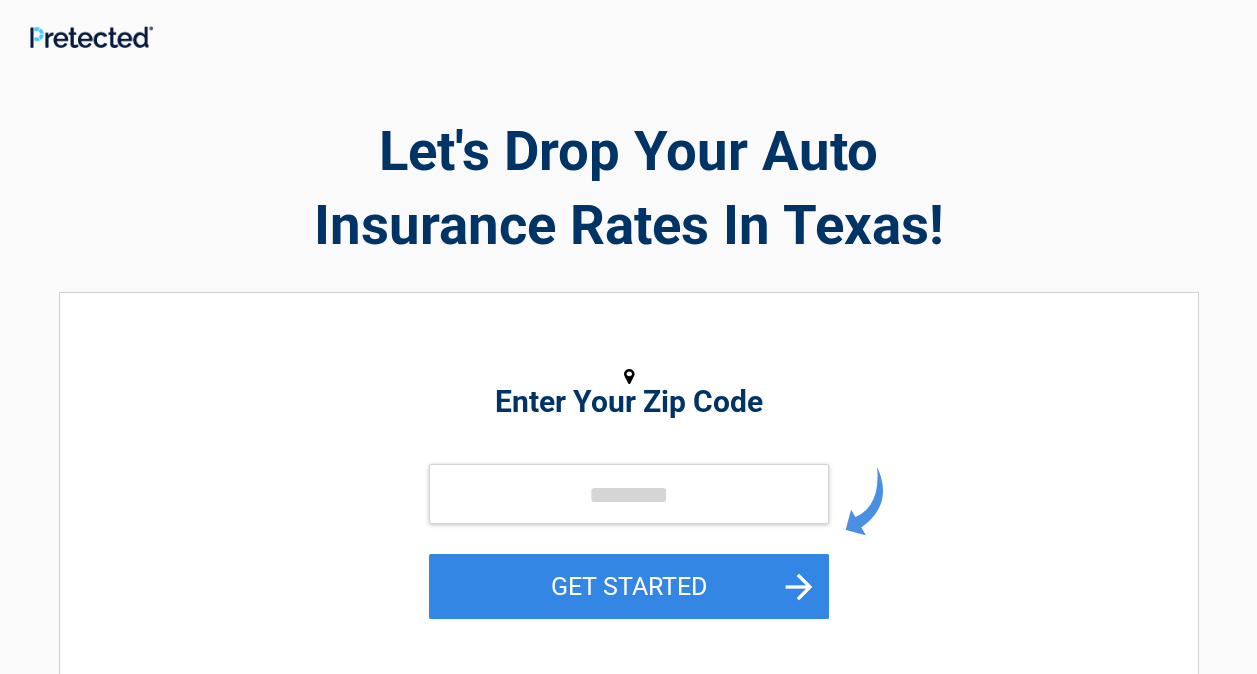 scroll, scrollTop: 0, scrollLeft: 0, axis: both 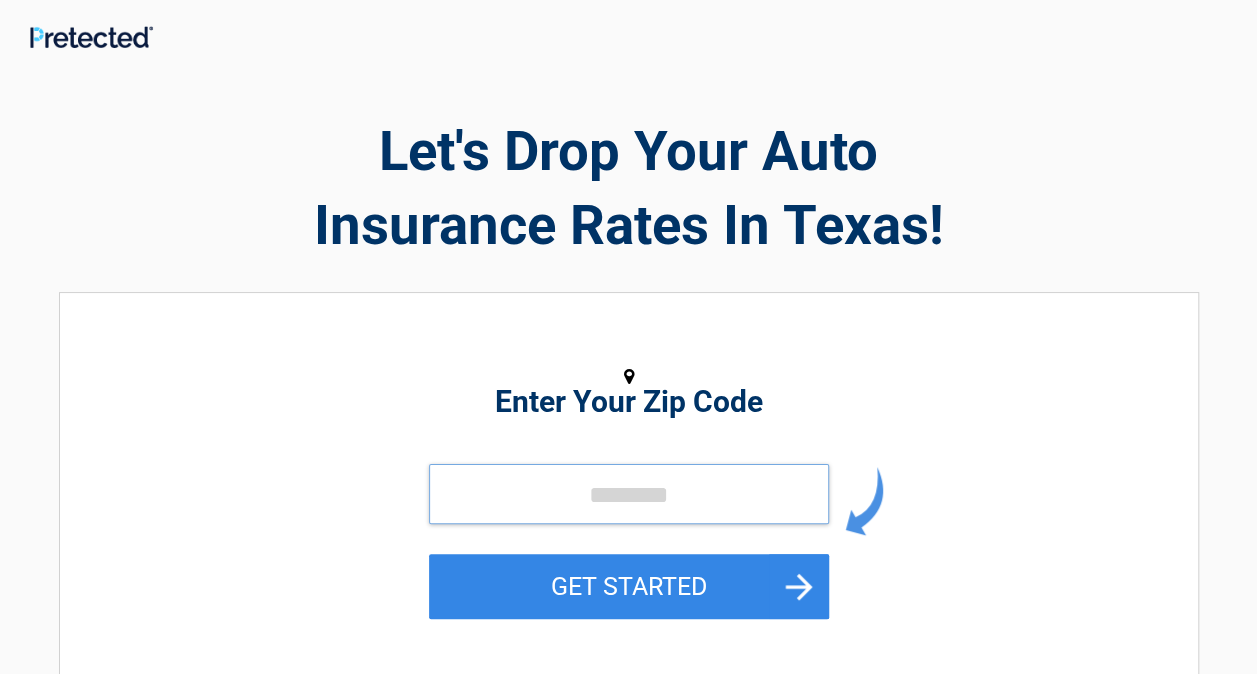 click at bounding box center [629, 494] 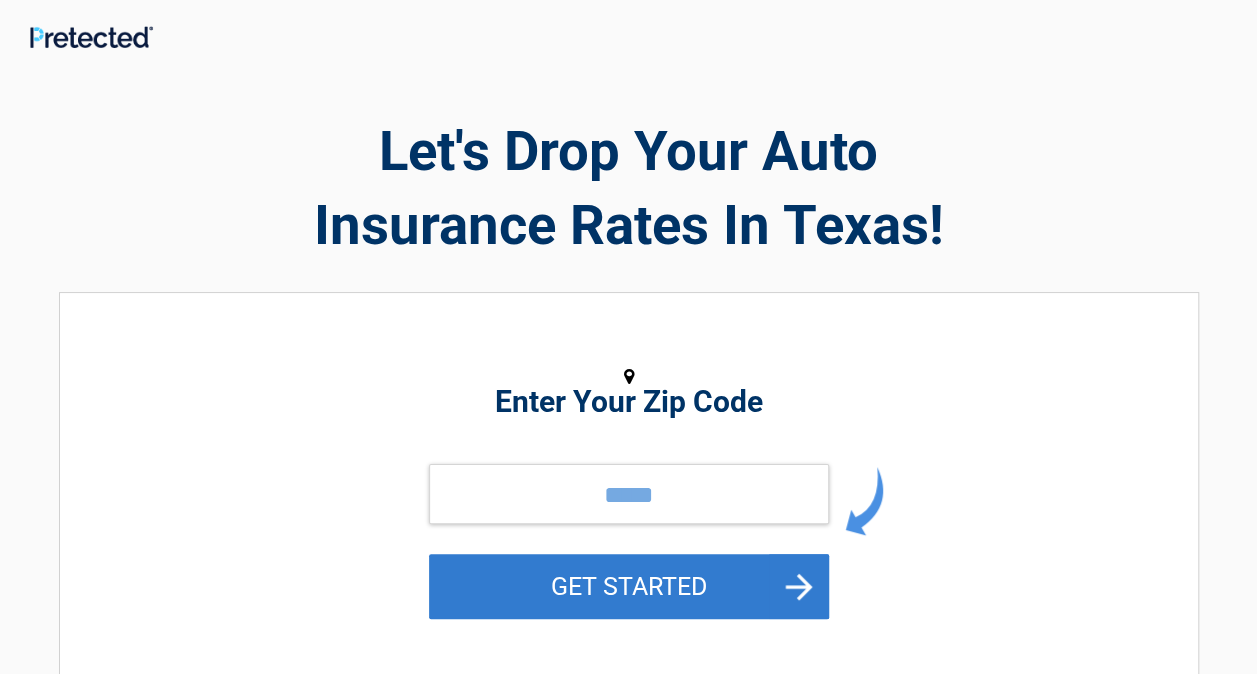 click on "GET STARTED" at bounding box center [629, 586] 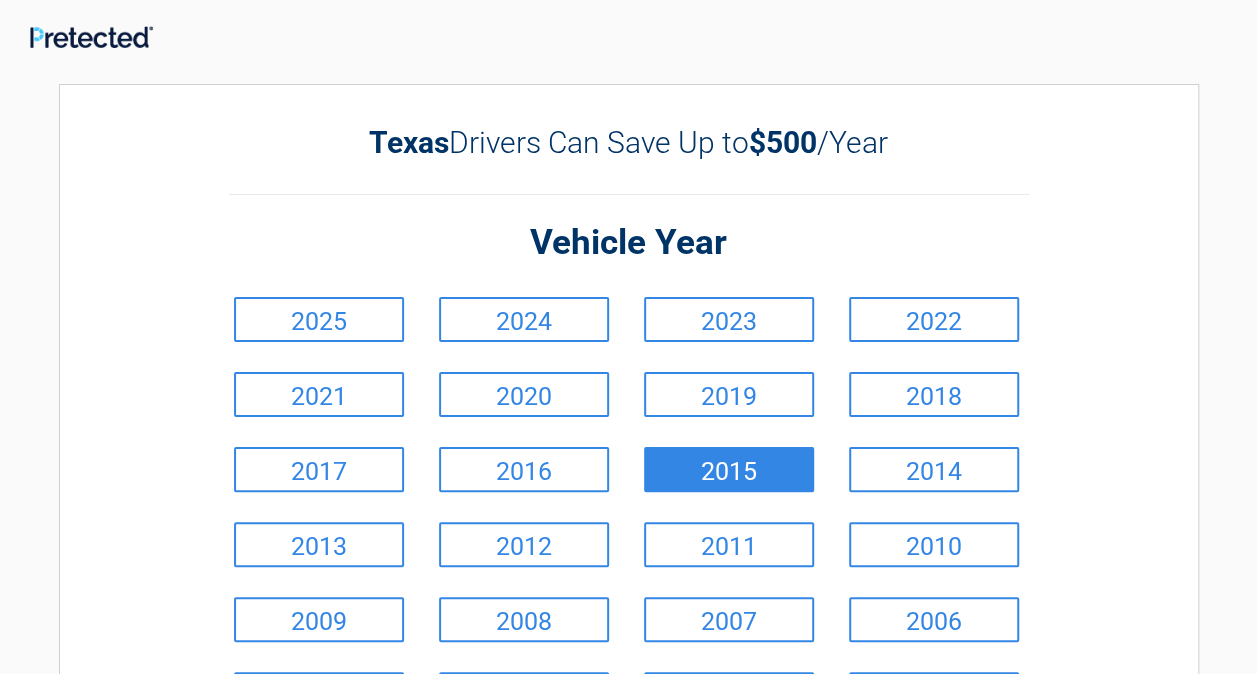 click on "2015" at bounding box center (729, 469) 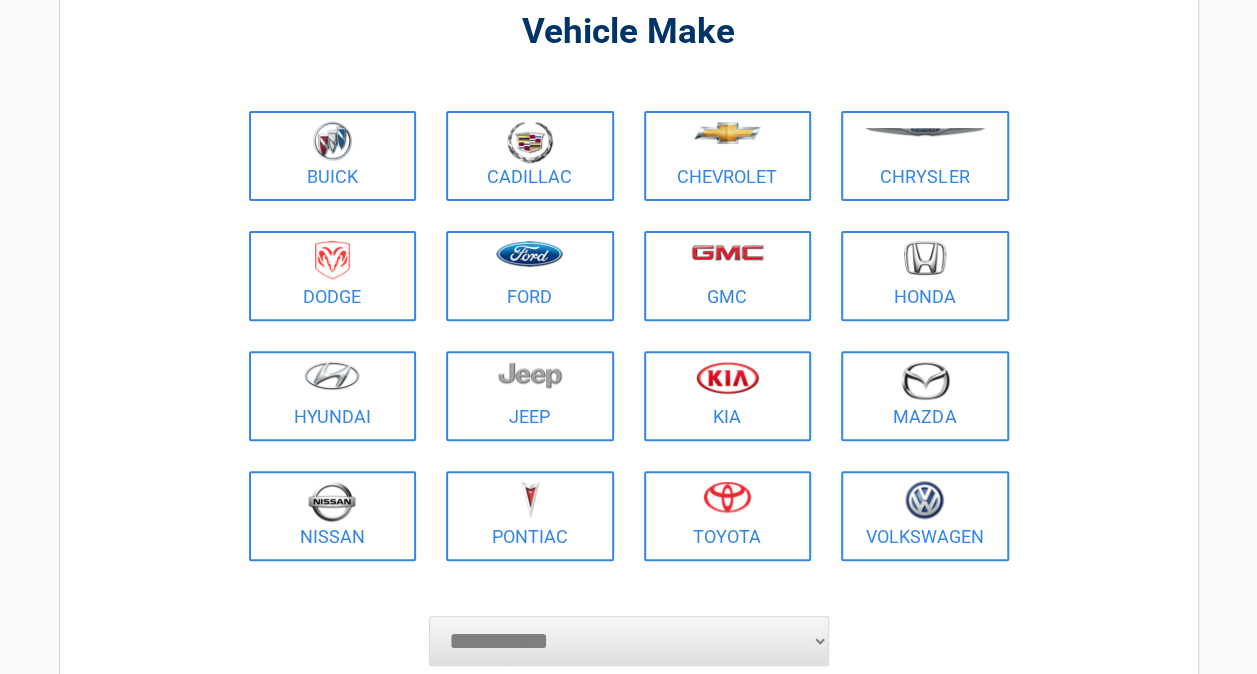 scroll, scrollTop: 170, scrollLeft: 0, axis: vertical 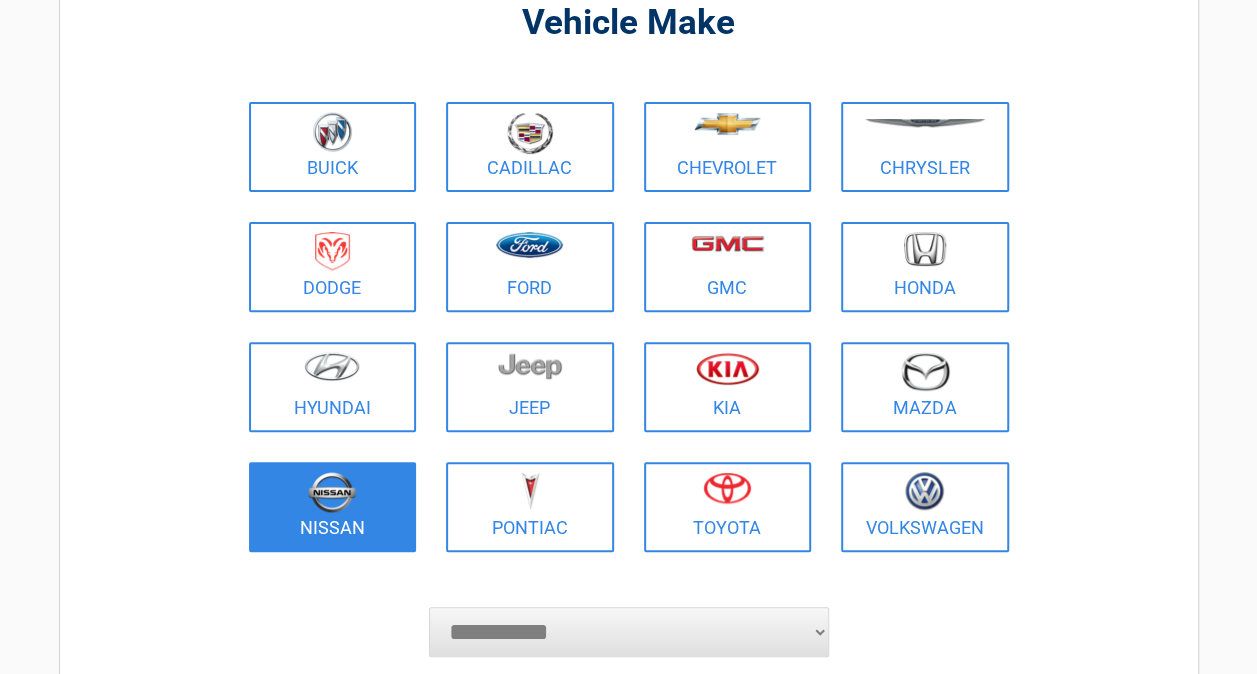 click at bounding box center (332, 492) 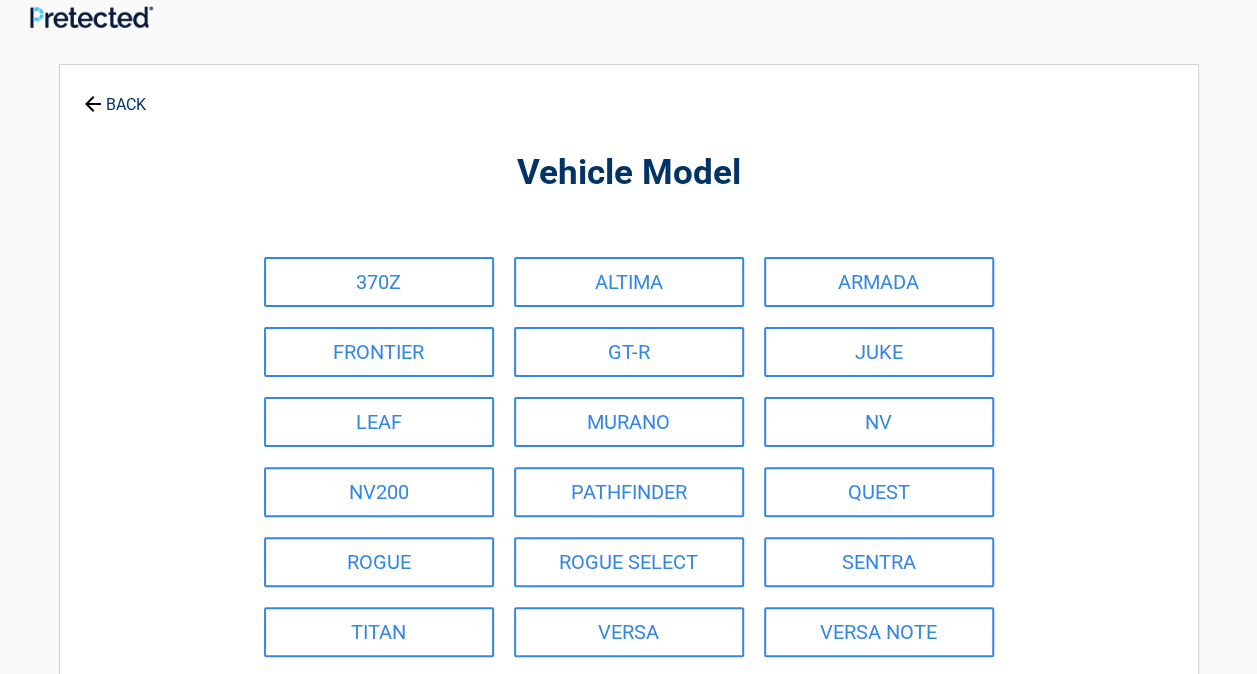 scroll, scrollTop: 0, scrollLeft: 0, axis: both 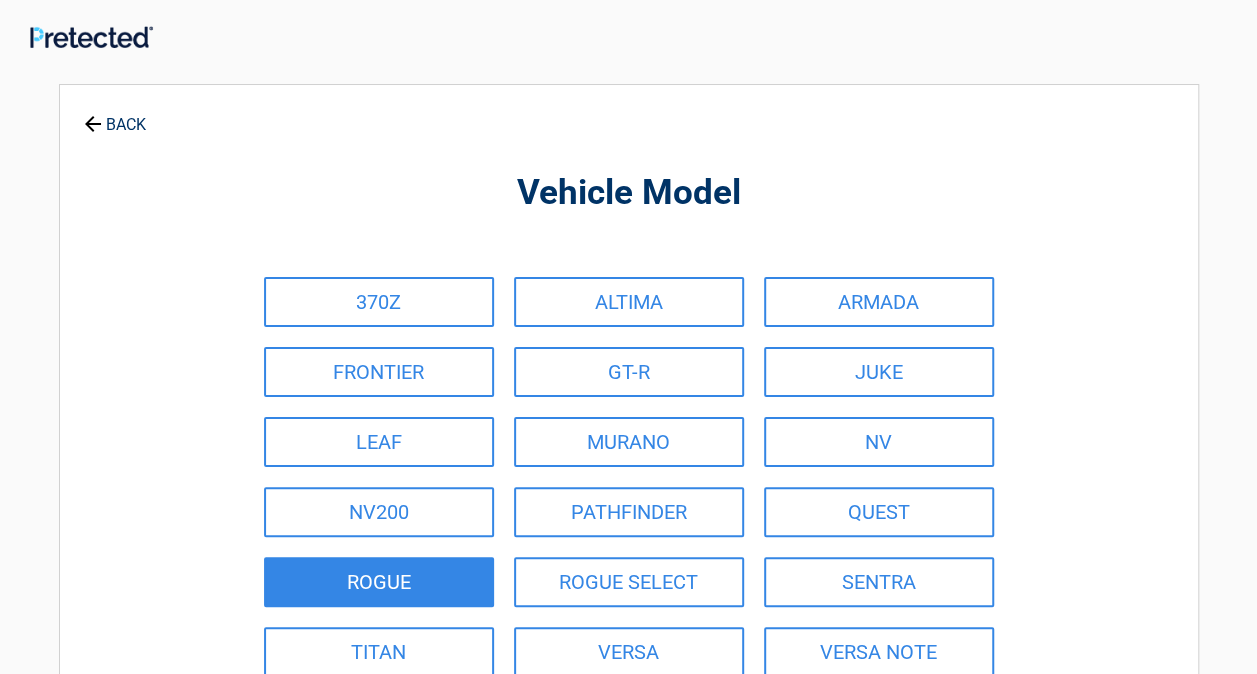 click on "ROGUE" at bounding box center [379, 582] 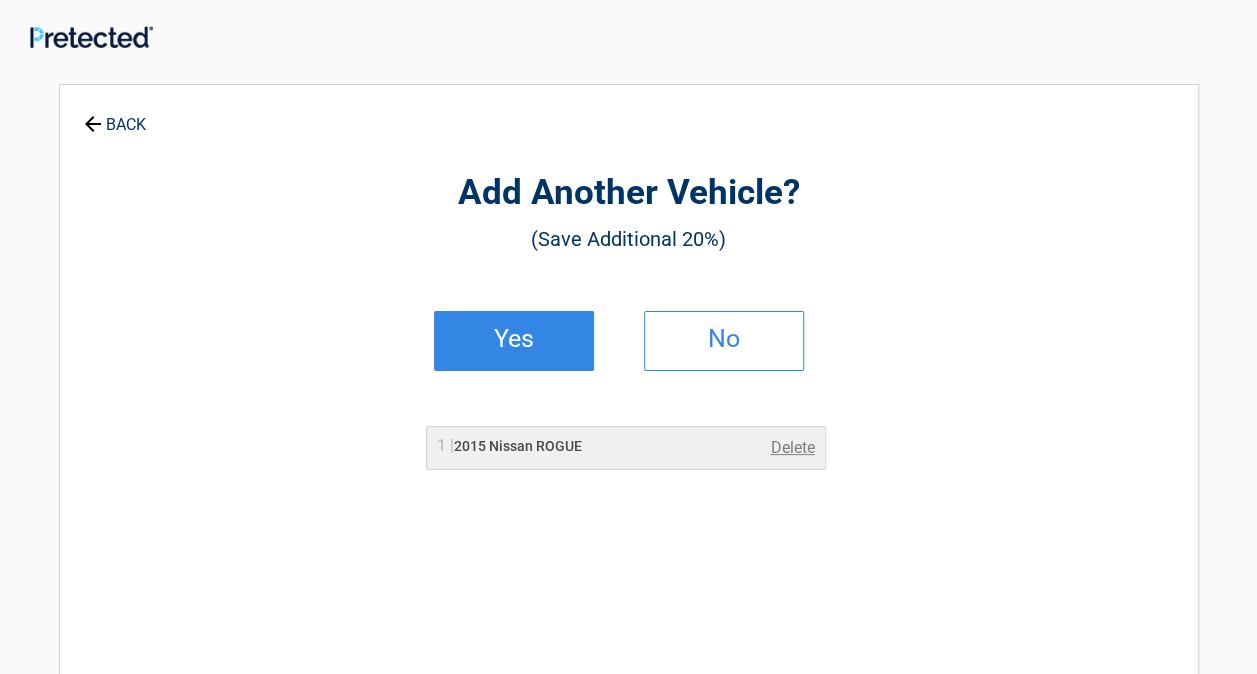 click on "Yes" at bounding box center [514, 341] 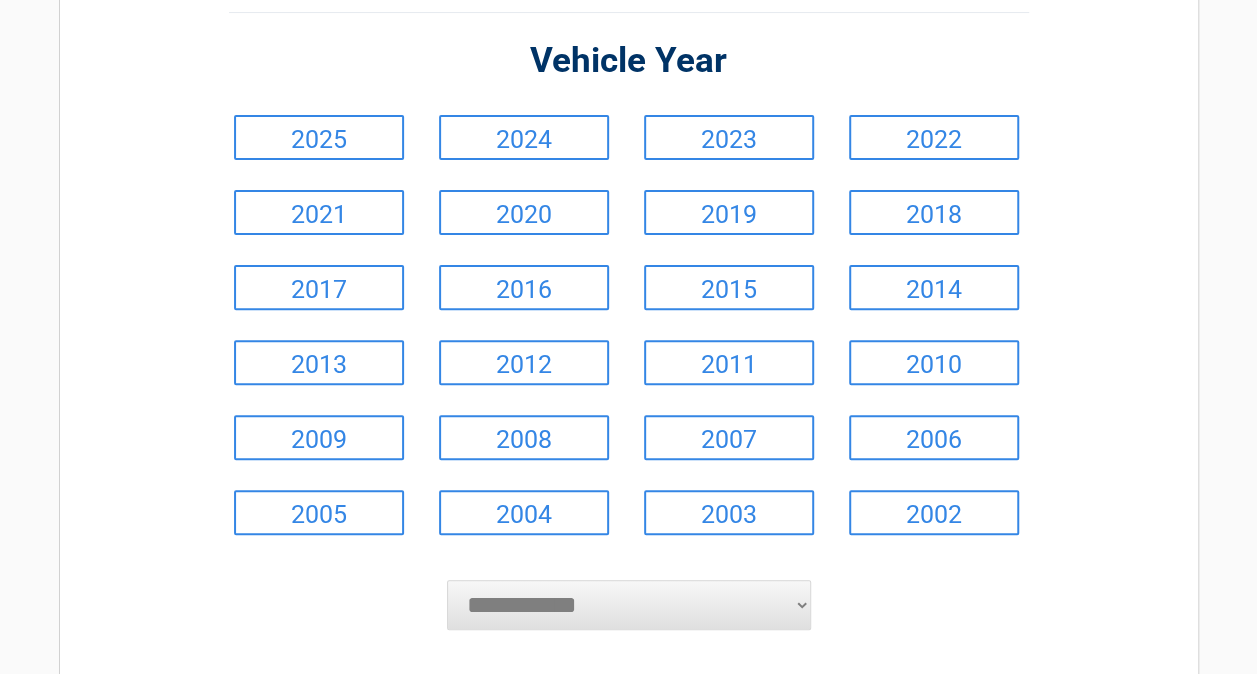 scroll, scrollTop: 183, scrollLeft: 0, axis: vertical 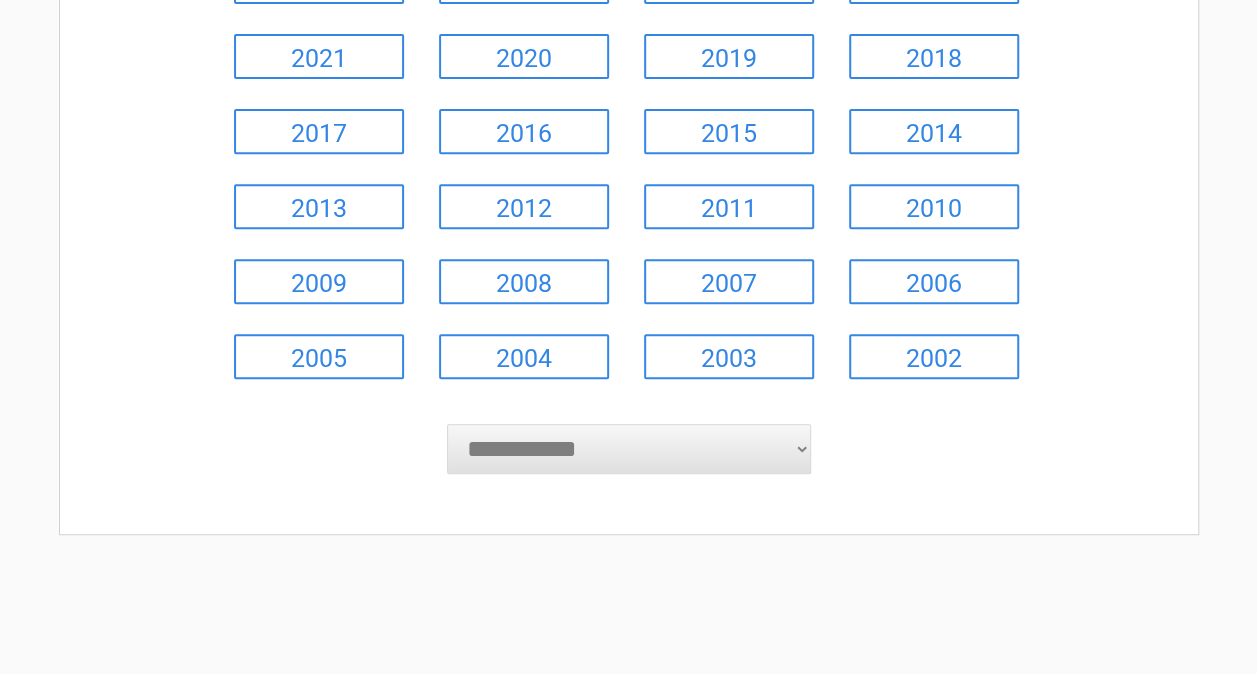 click on "**********" at bounding box center [629, 449] 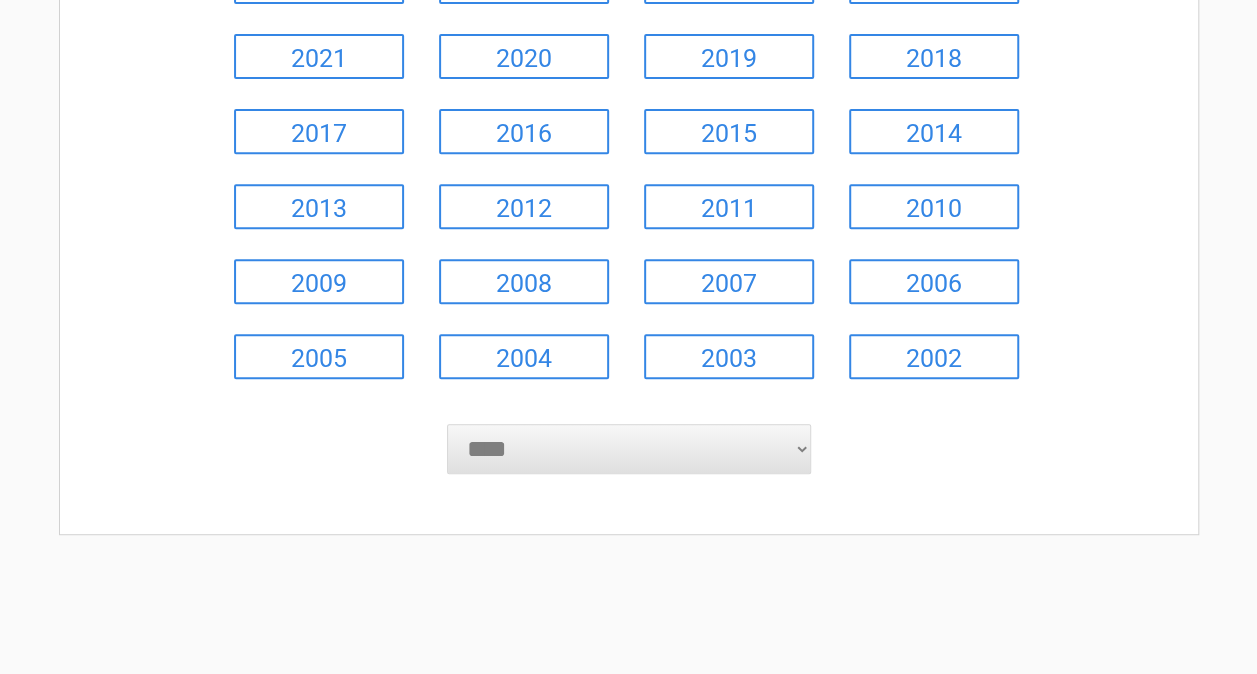 click on "**********" at bounding box center (629, 449) 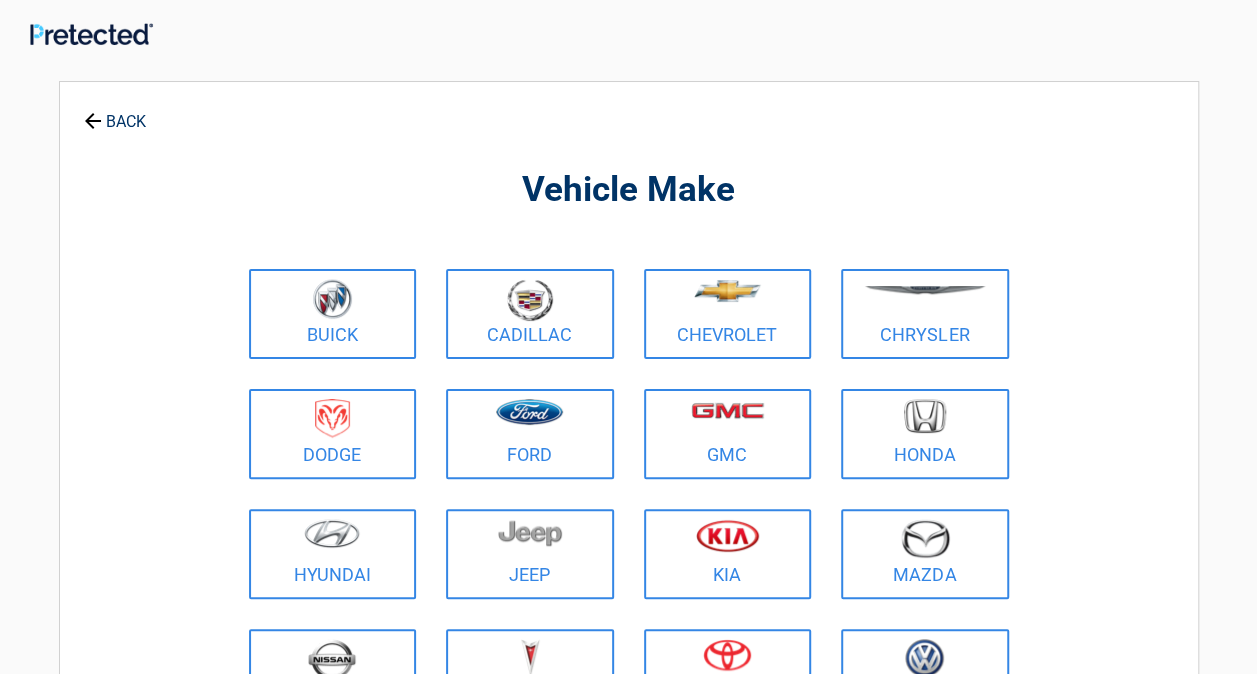 scroll, scrollTop: 0, scrollLeft: 0, axis: both 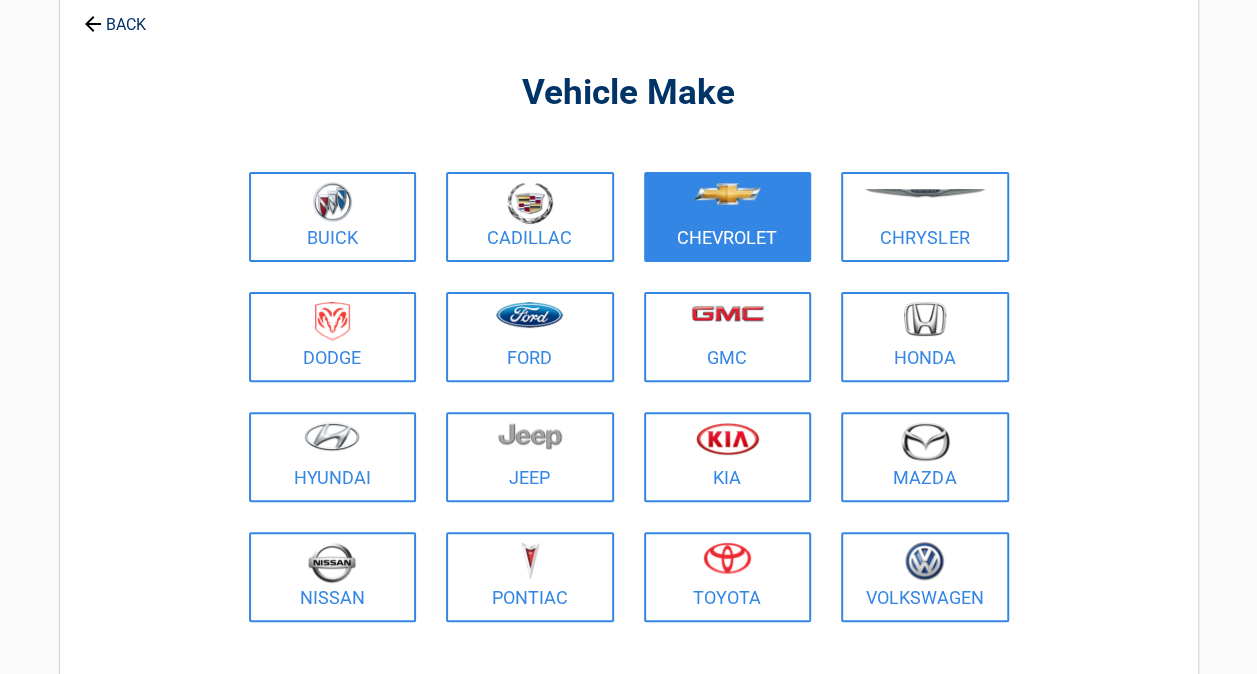 click at bounding box center (728, 204) 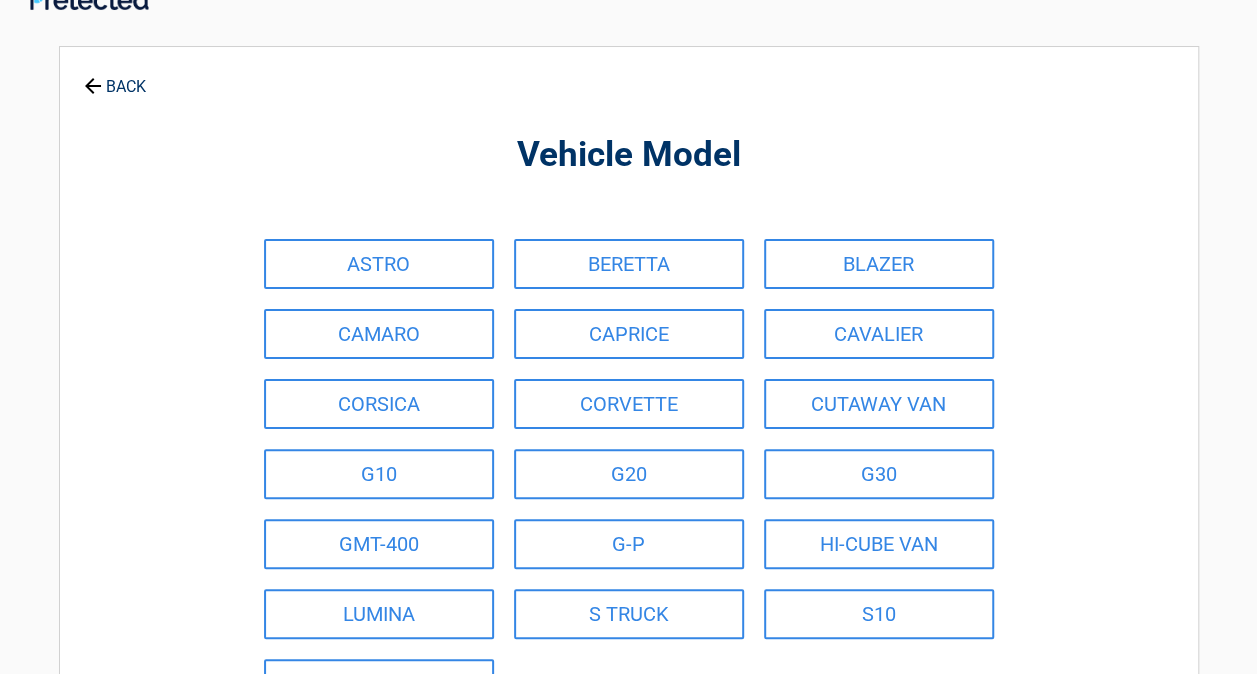 scroll, scrollTop: 0, scrollLeft: 0, axis: both 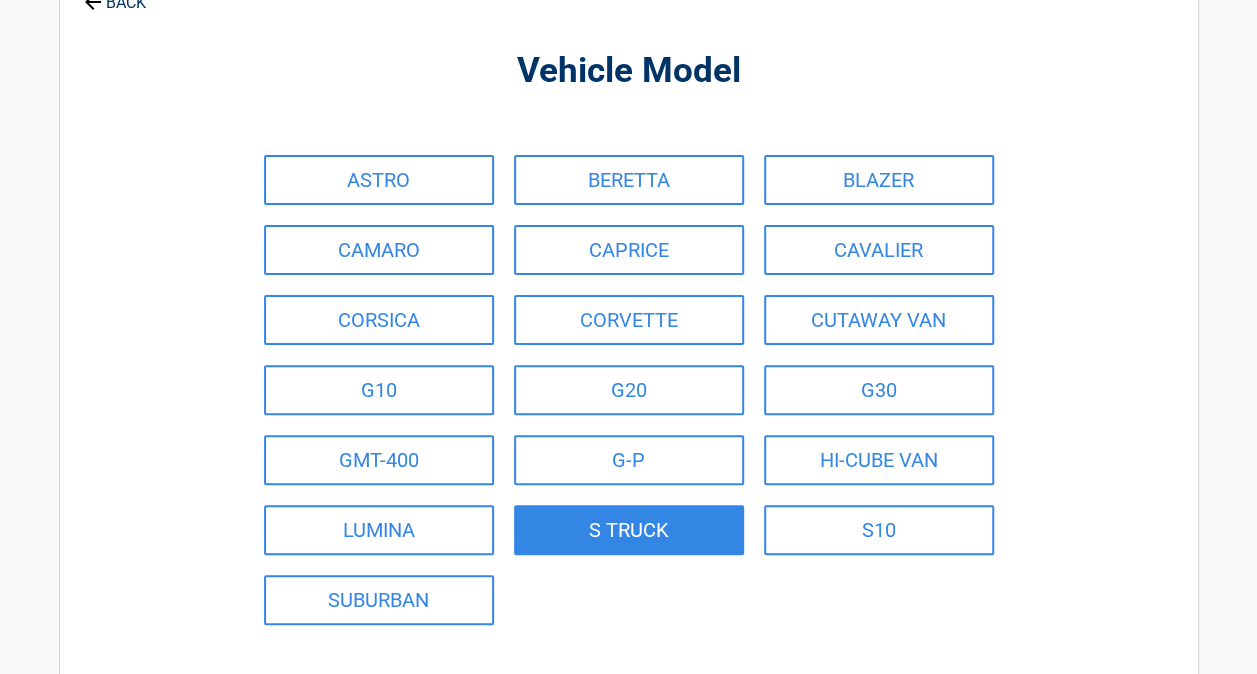 click on "S TRUCK" at bounding box center [629, 530] 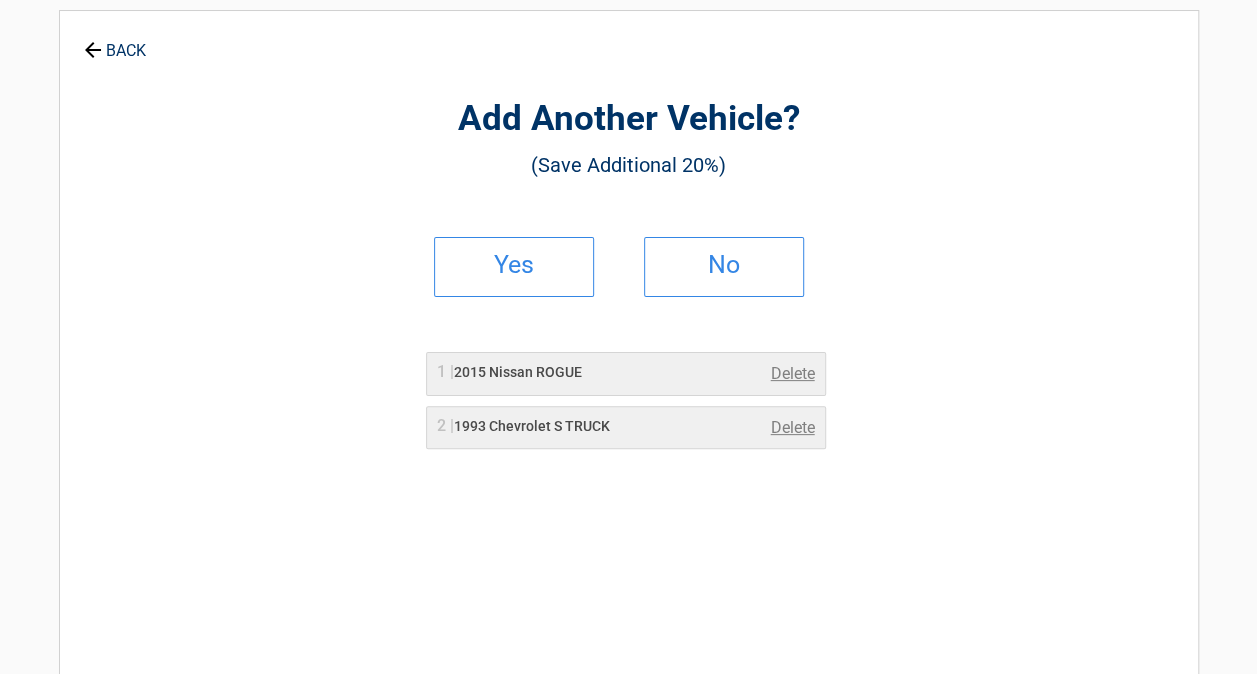 scroll, scrollTop: 0, scrollLeft: 0, axis: both 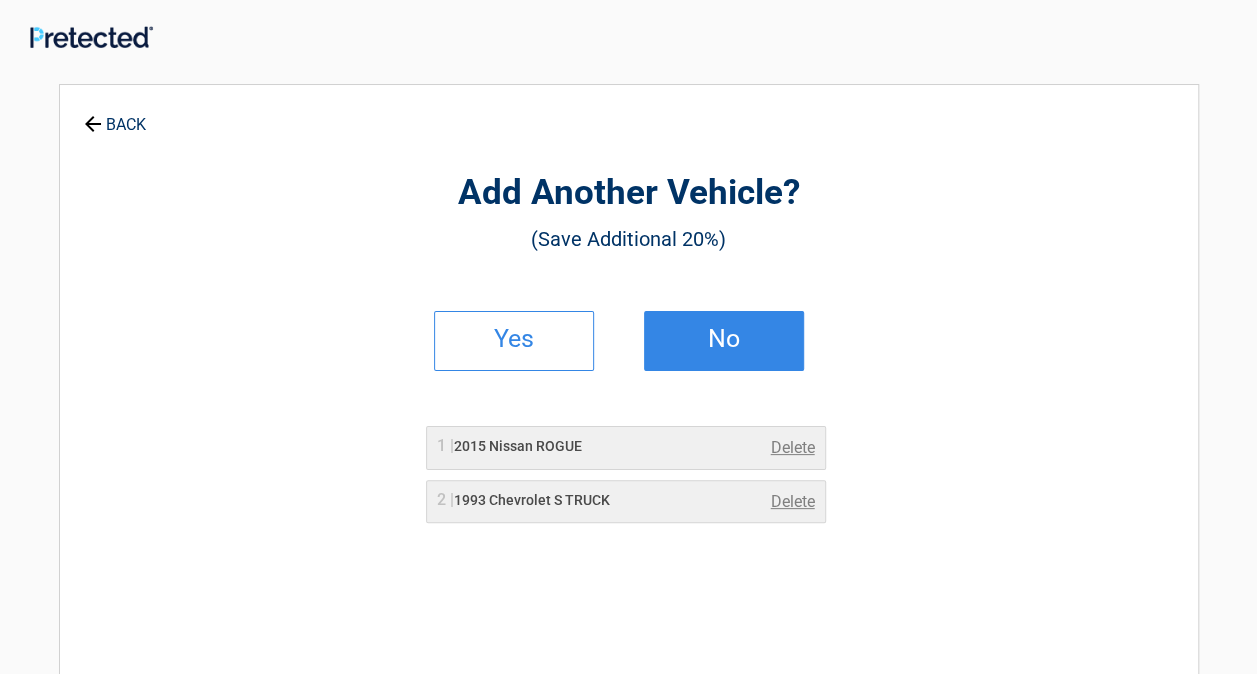 click on "No" at bounding box center (724, 339) 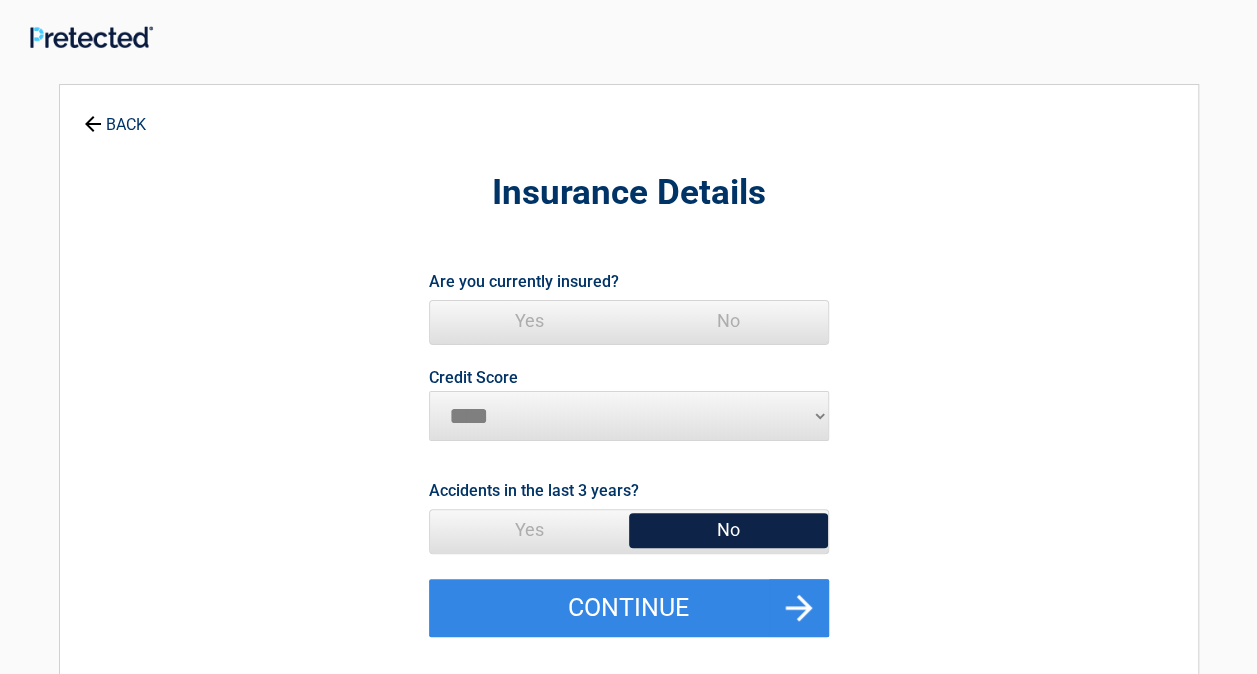 click on "Yes" at bounding box center (529, 321) 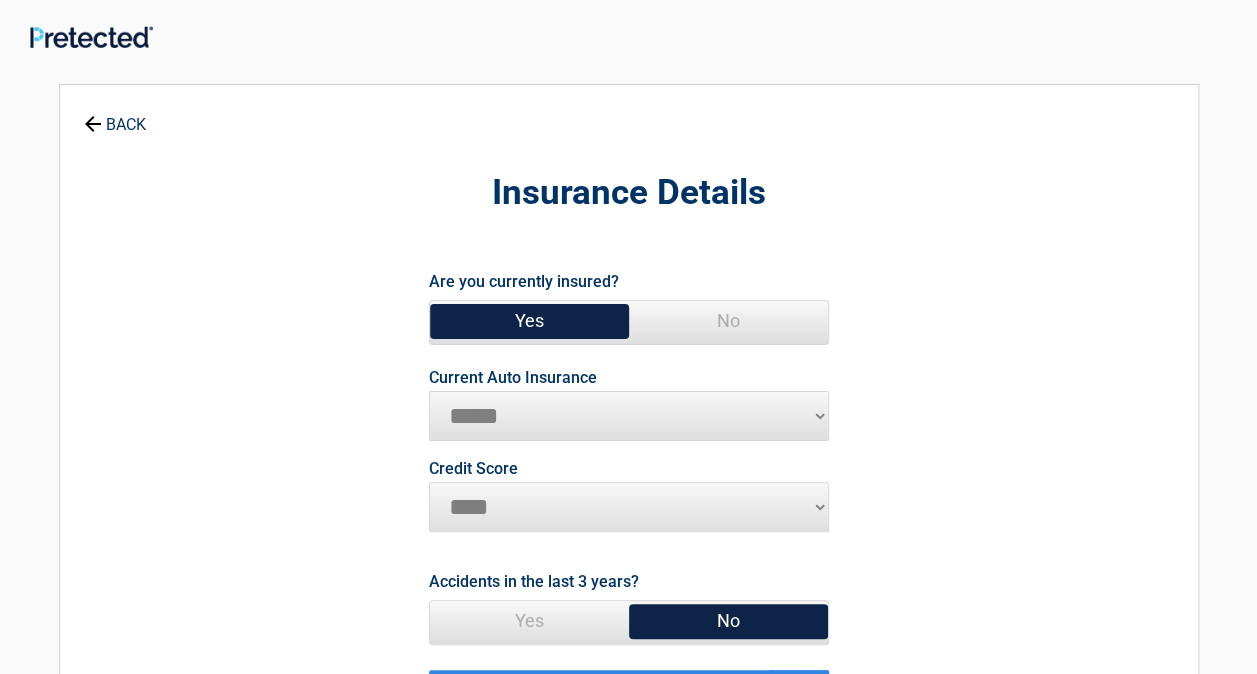 click on "*********
****
*******
****" at bounding box center (629, 507) 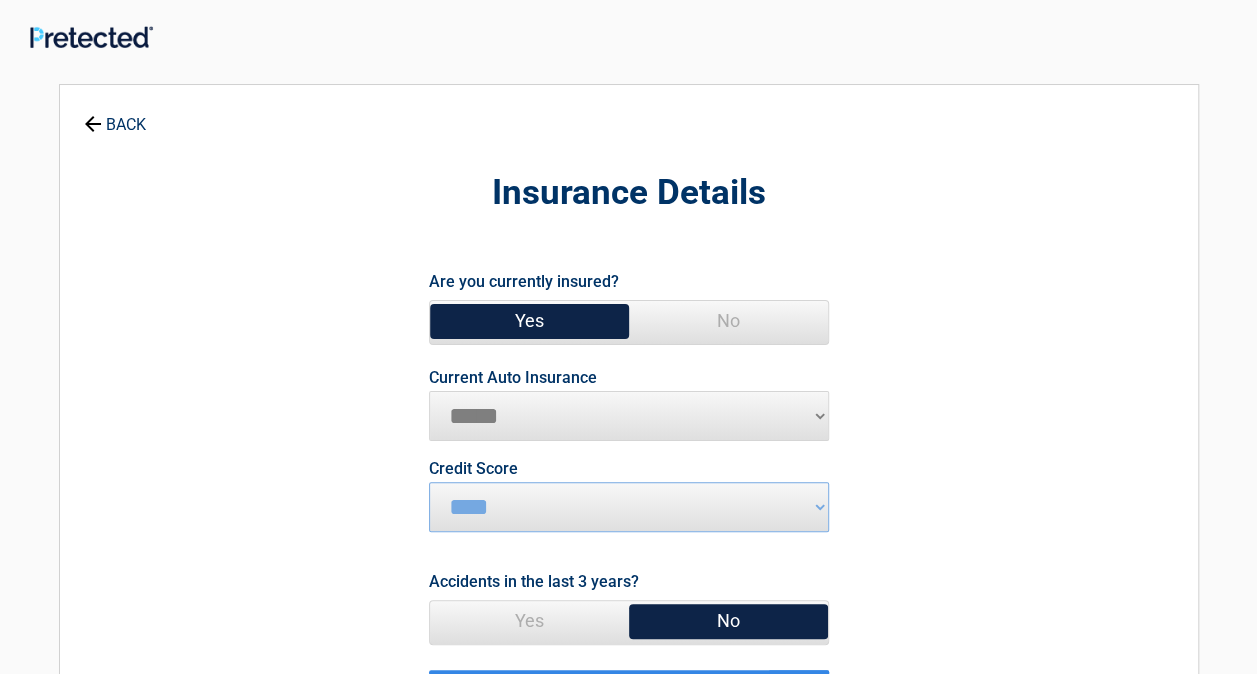 click on "No" at bounding box center [728, 621] 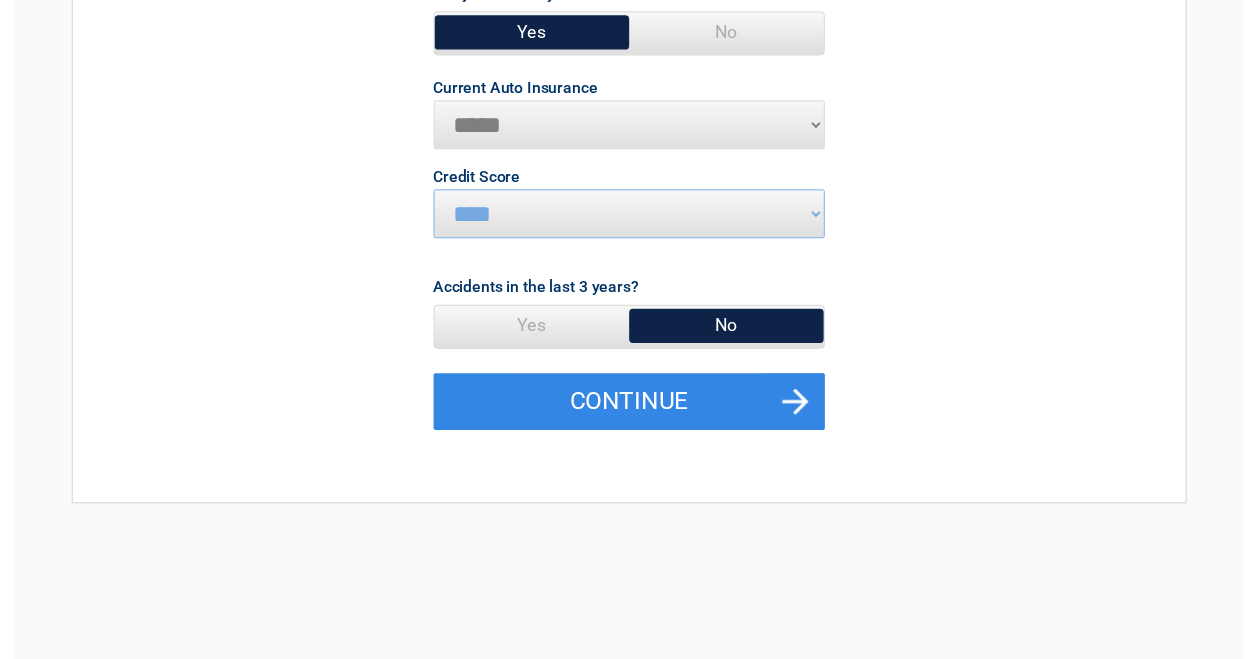 scroll, scrollTop: 290, scrollLeft: 0, axis: vertical 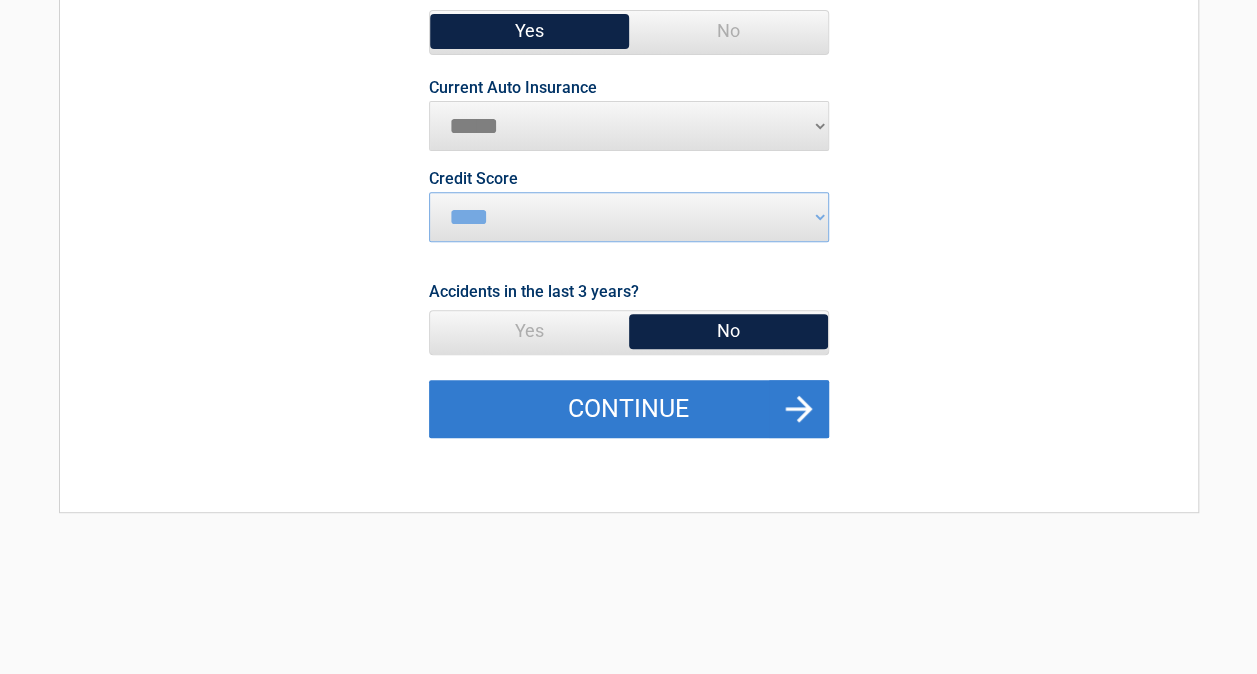 click on "Continue" at bounding box center [629, 409] 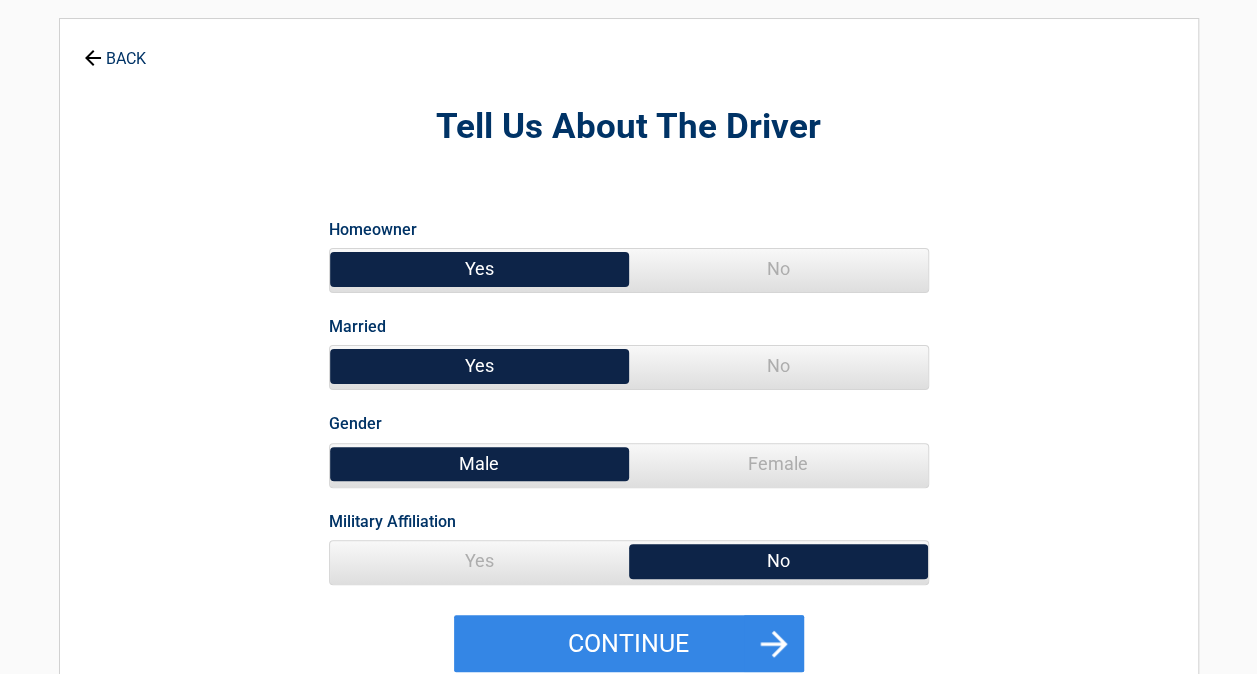 scroll, scrollTop: 0, scrollLeft: 0, axis: both 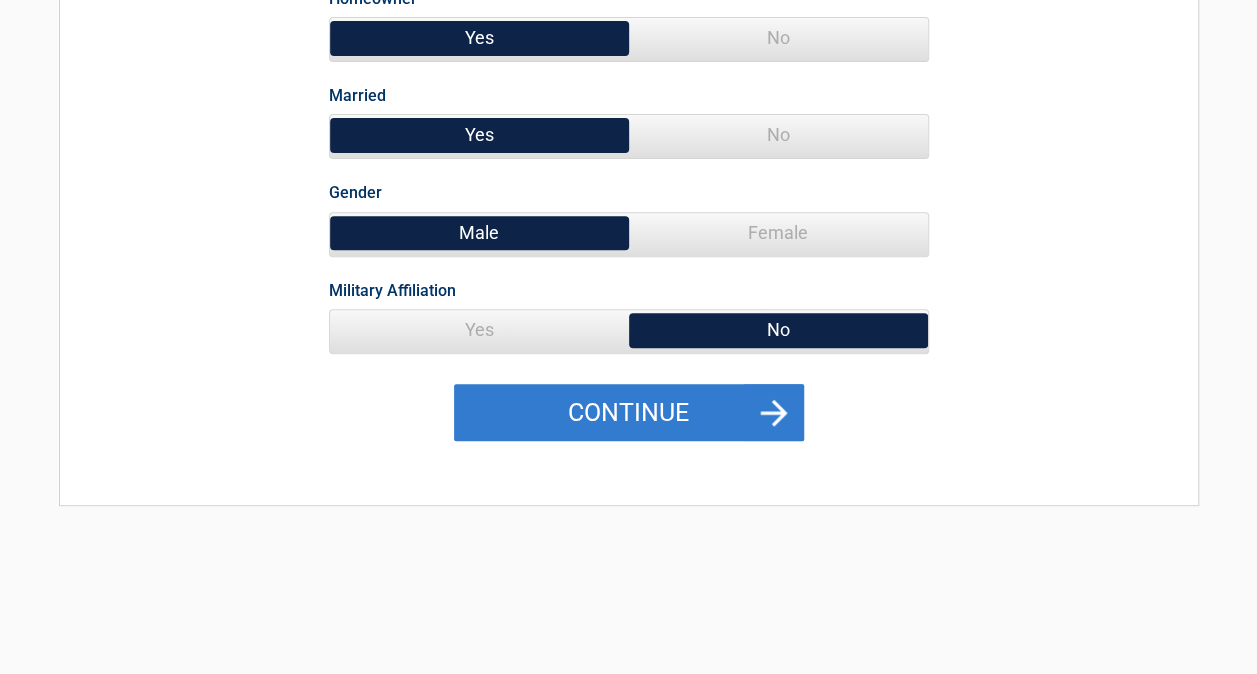 click on "Continue" at bounding box center [629, 413] 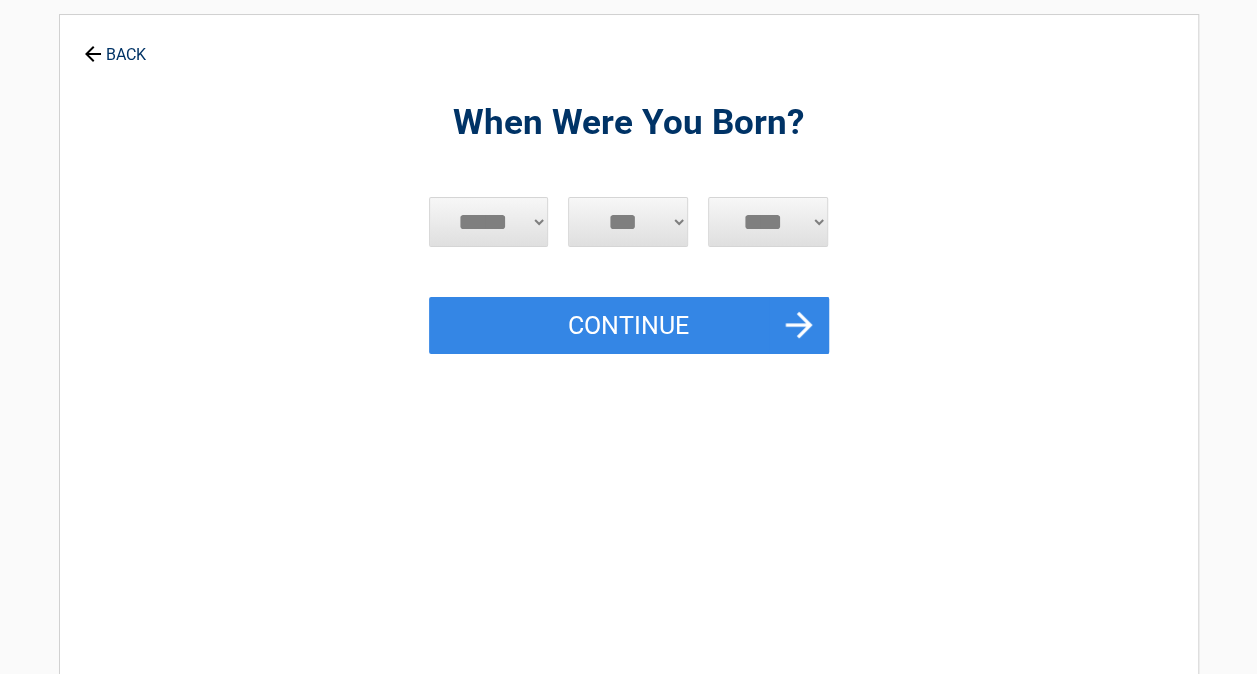 scroll, scrollTop: 0, scrollLeft: 0, axis: both 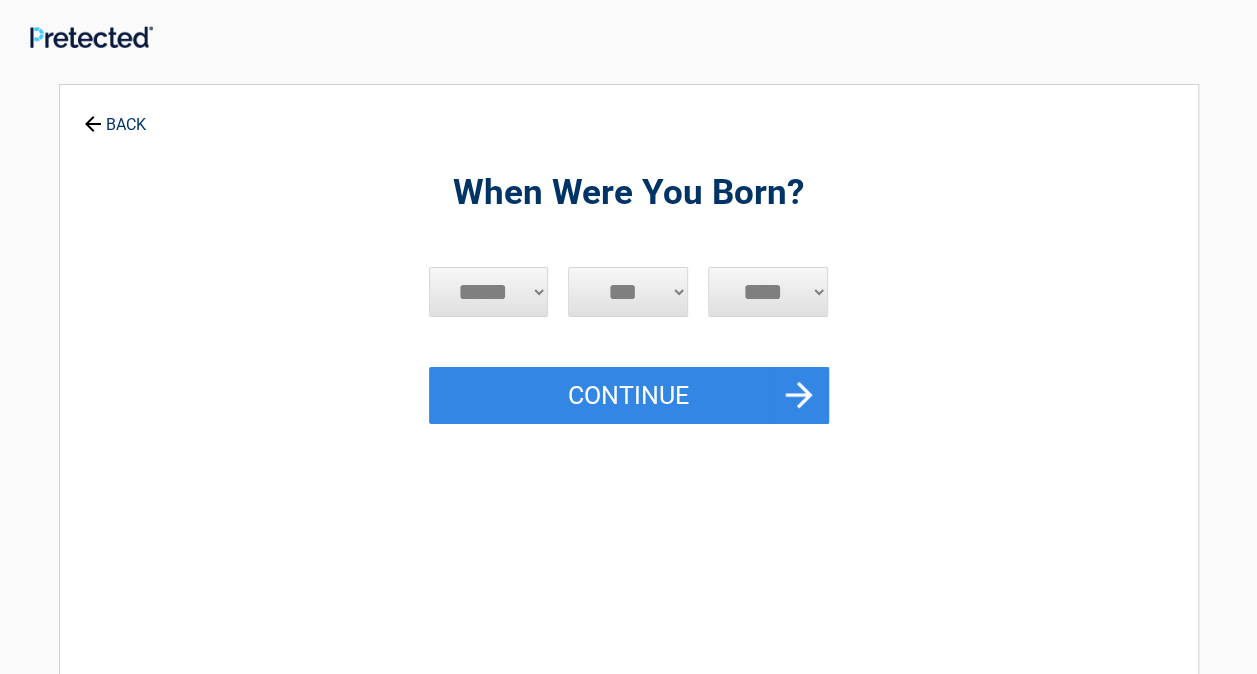 click on "*****
***
***
***
***
***
***
***
***
***
***
***
***" at bounding box center (489, 292) 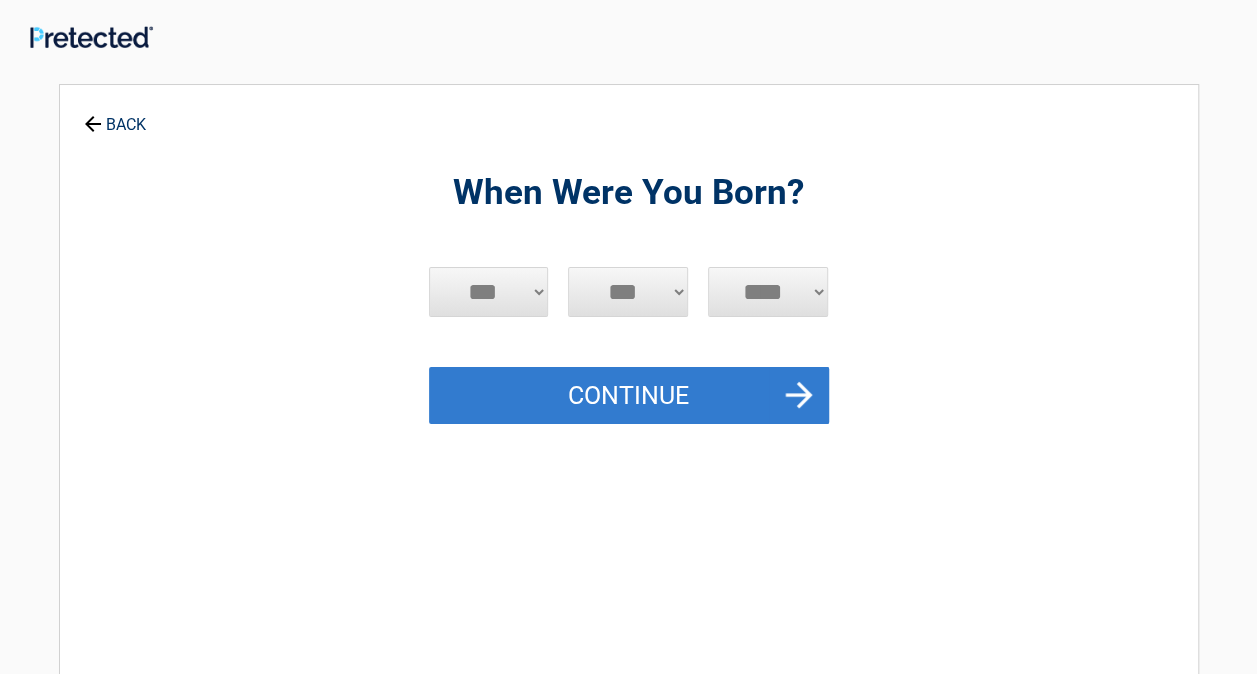 click on "*****
***
***
***
***
***
***
***
***
***
***
***
***" at bounding box center [489, 292] 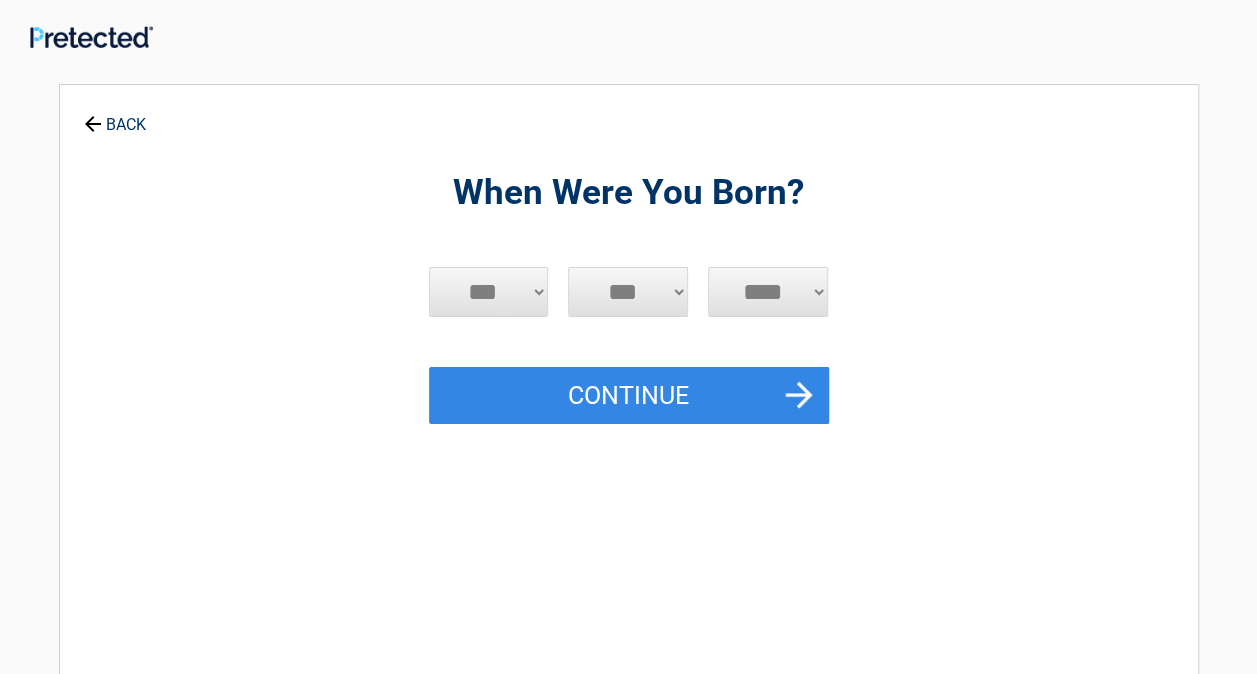 click on "*****
***
***
***
***
***
***
***
***
***
***
***
***" at bounding box center (489, 292) 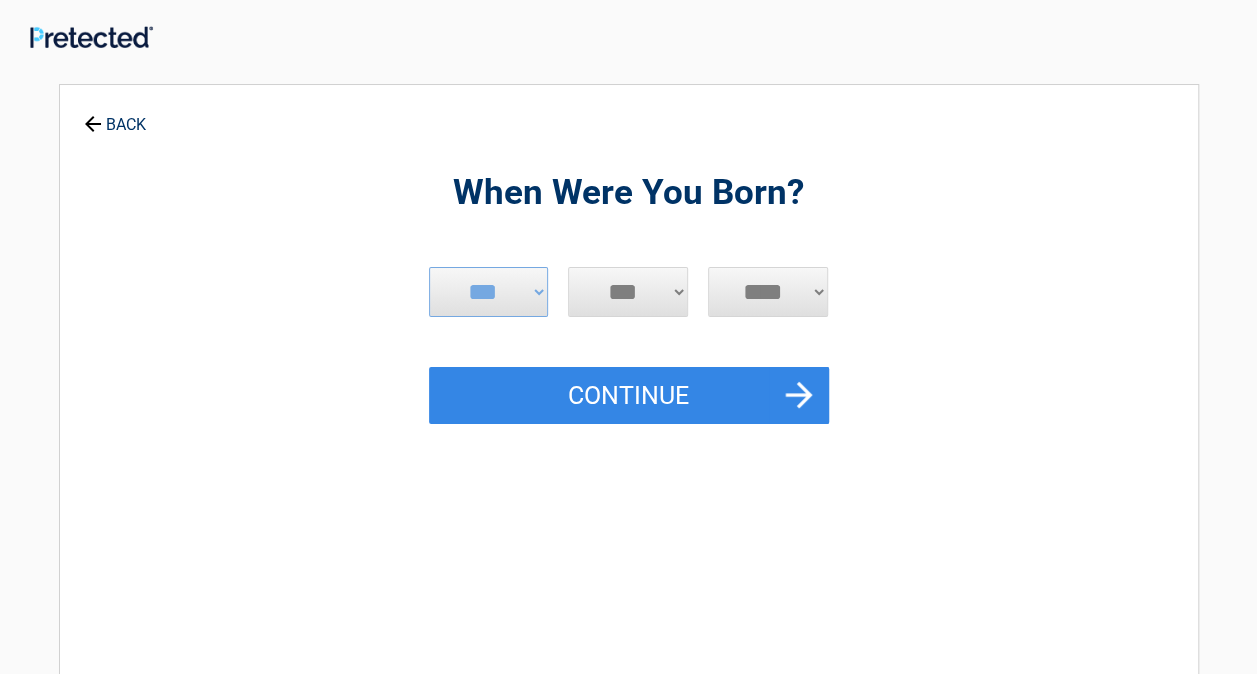 click on "*** * * * * * * * * * ** ** ** ** ** ** ** ** ** ** ** ** ** ** ** ** ** ** ** ** ** **" at bounding box center (628, 292) 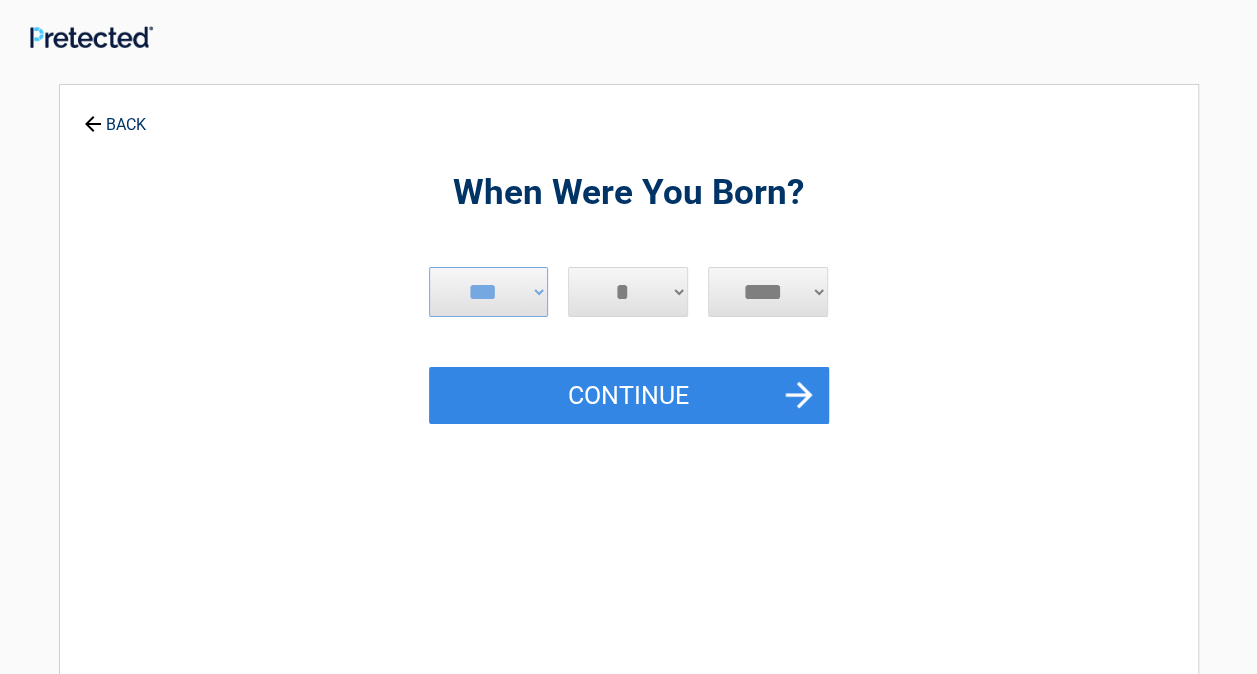 click on "*** * * * * * * * * * ** ** ** ** ** ** ** ** ** ** ** ** ** ** ** ** ** ** ** ** ** **" at bounding box center (628, 292) 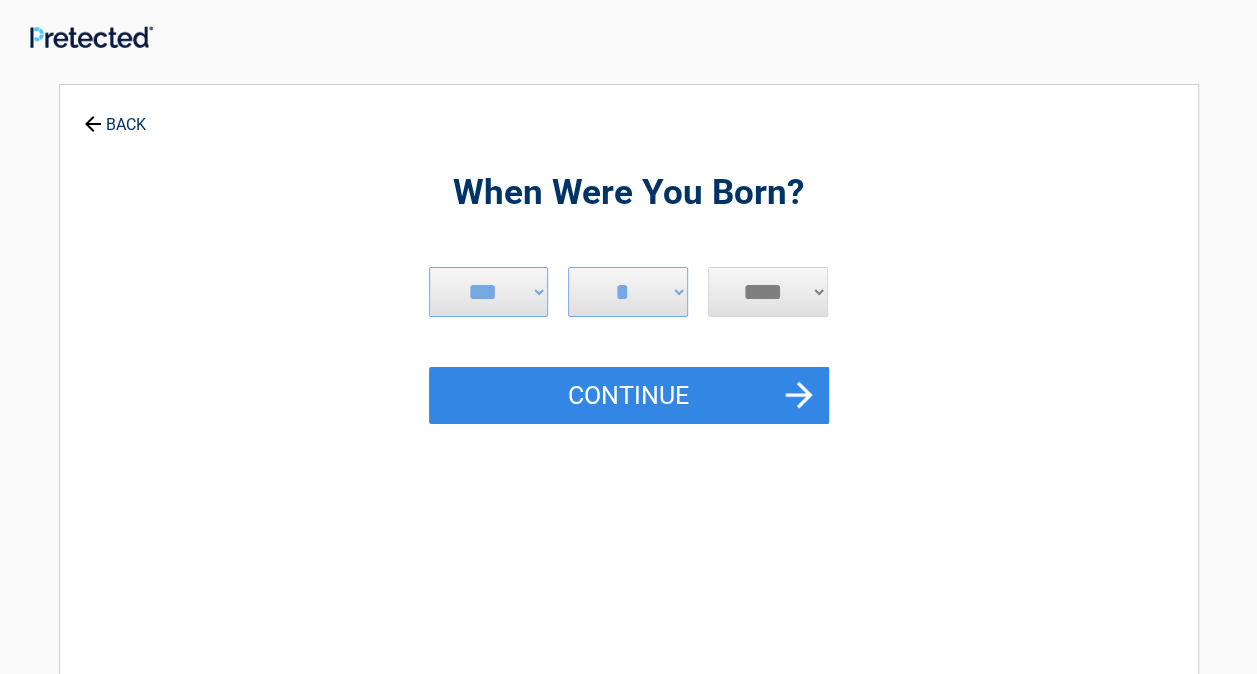 click on "****
****
****
****
****
****
****
****
****
****
****
****
****
****
****
****
****
****
****
****
****
****
****
****
****
****
****
****
****
****
****
****
****
****
****
****
****
****
****
****
****
****
****
****
****
****
****
****
****
****
****
****
****
****
****
****
****
****
****
****
****
****
****
****" at bounding box center [768, 292] 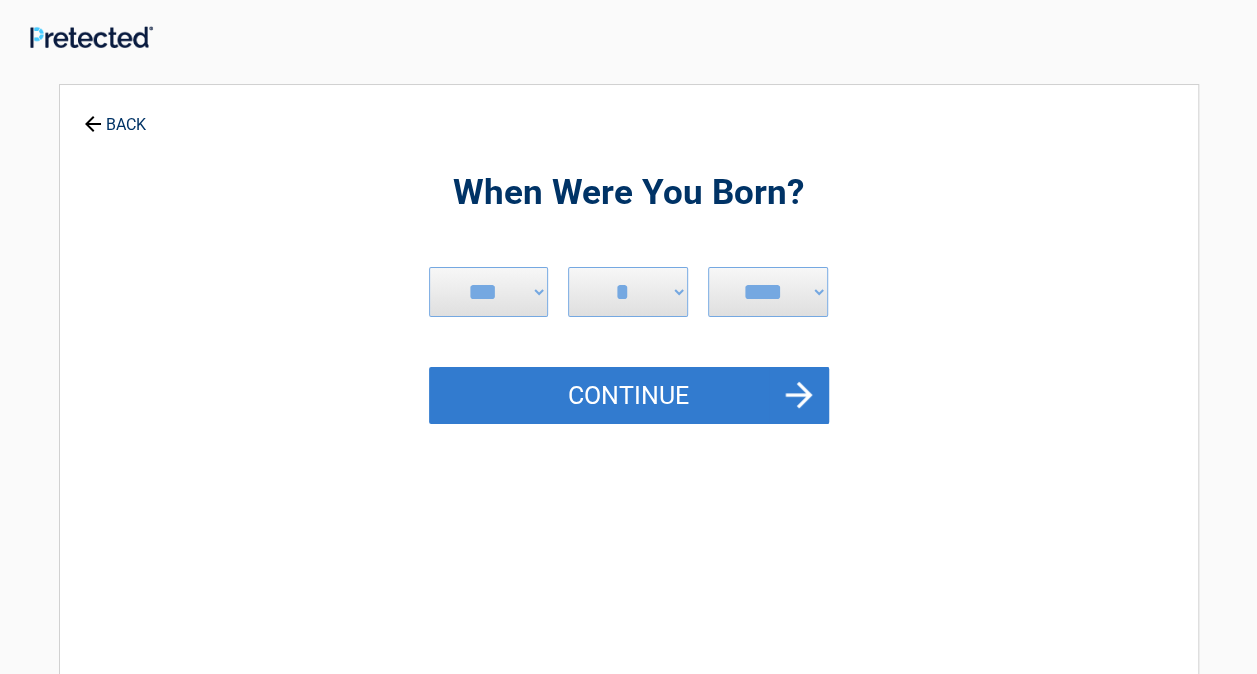 click on "Continue" at bounding box center [629, 396] 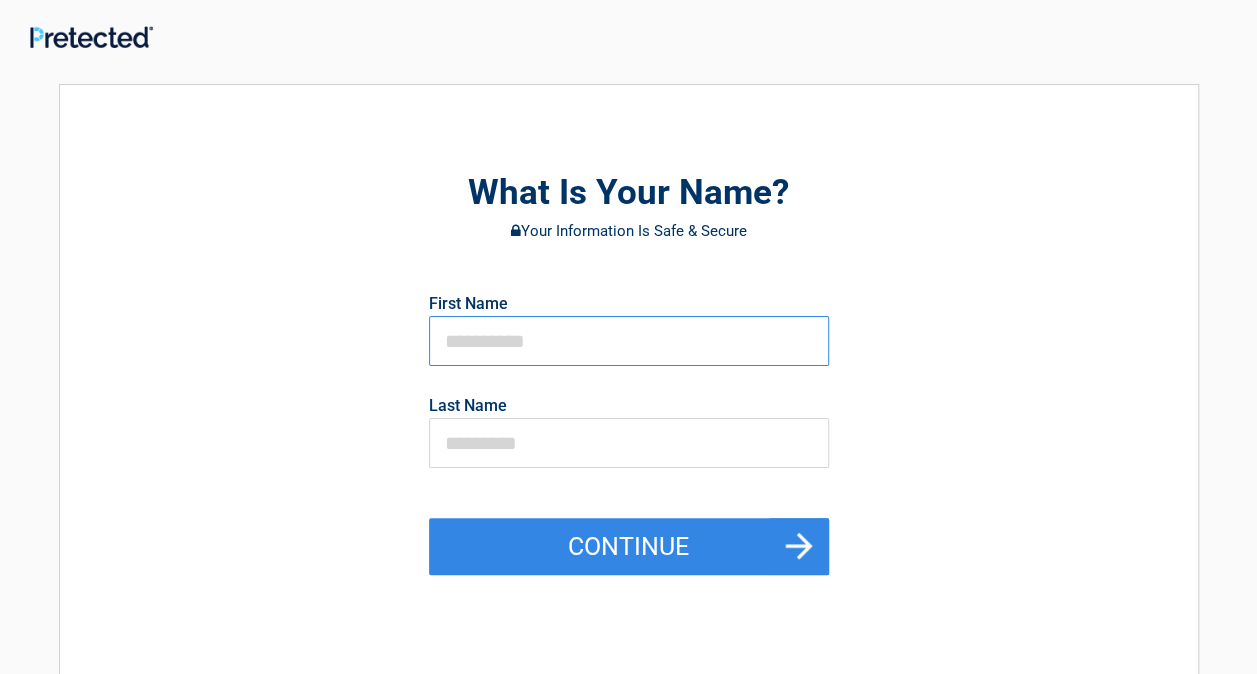 click at bounding box center [629, 341] 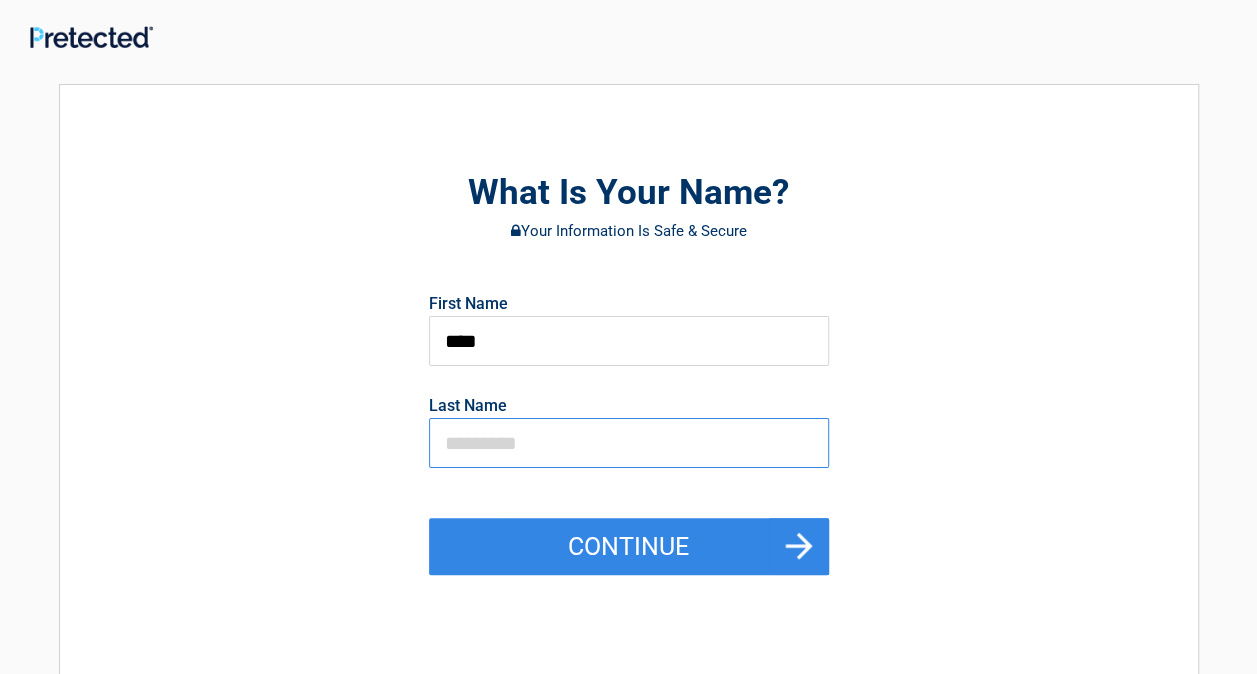 click at bounding box center [629, 443] 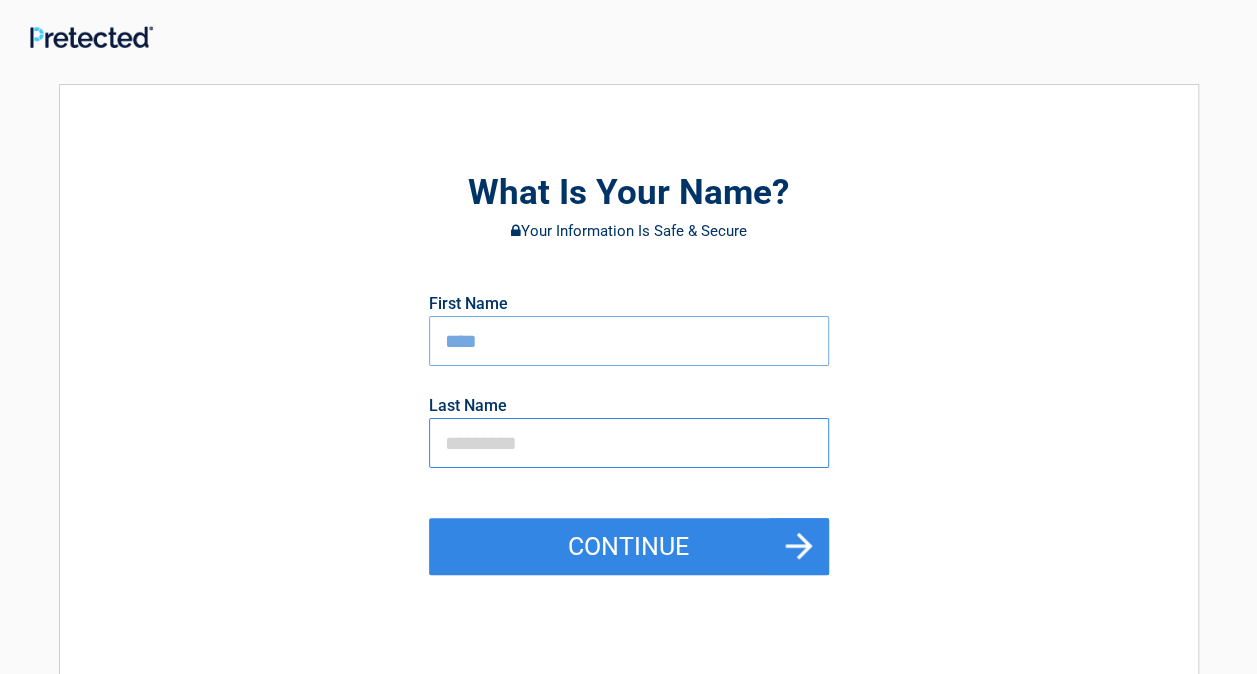 type on "****" 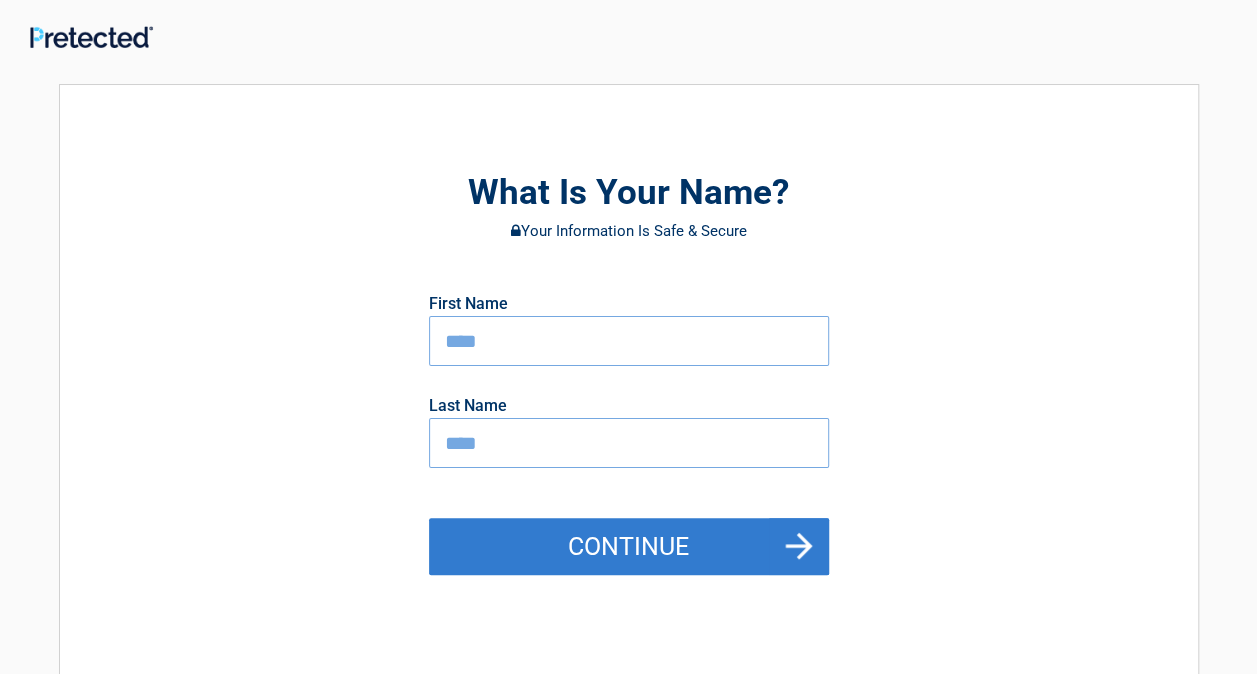 click on "Continue" at bounding box center (629, 547) 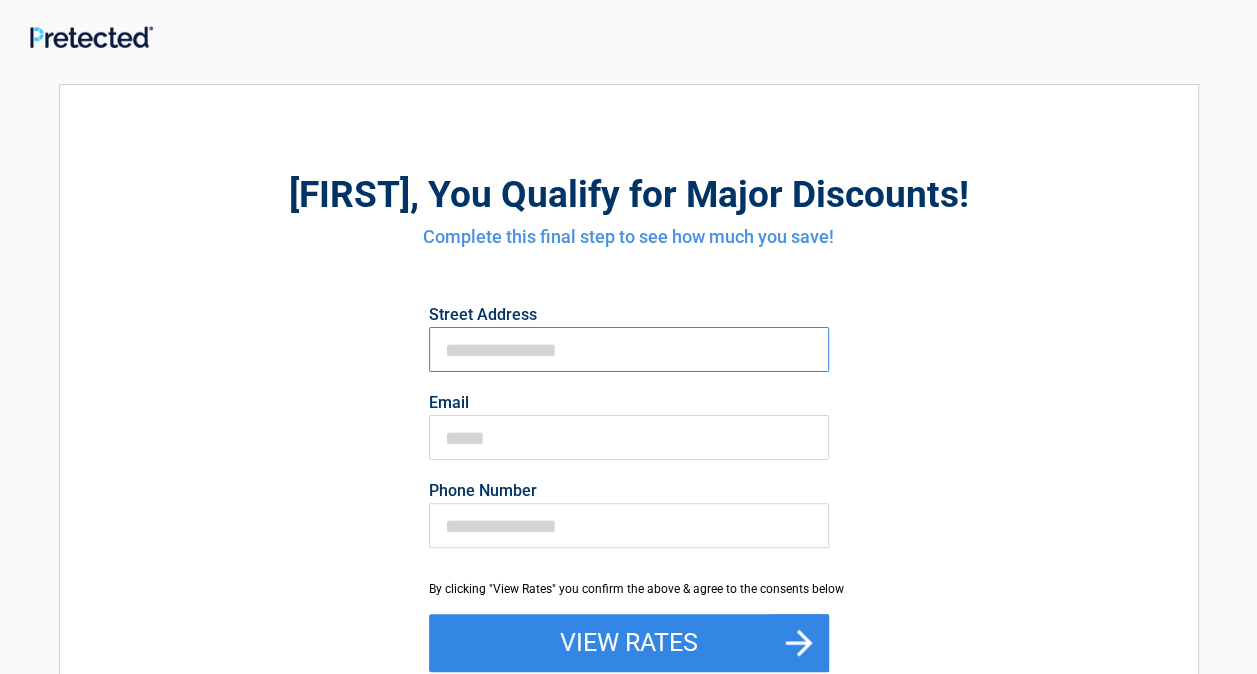 click on "First Name" at bounding box center [629, 349] 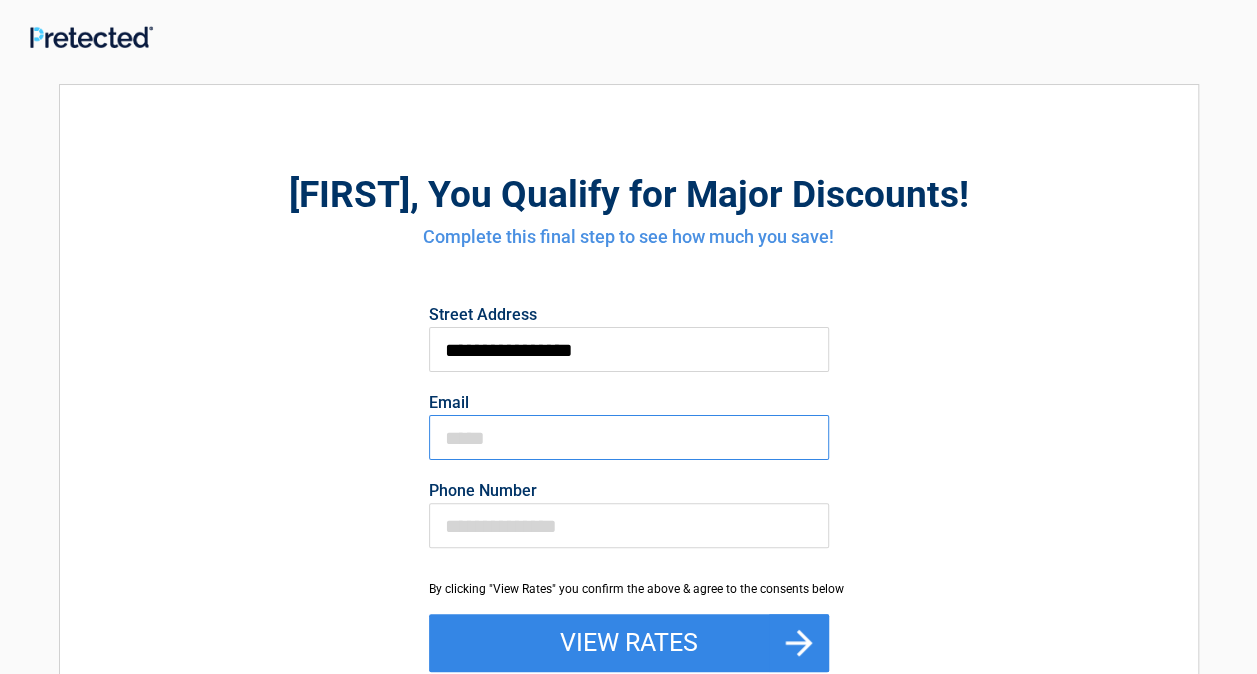type on "**********" 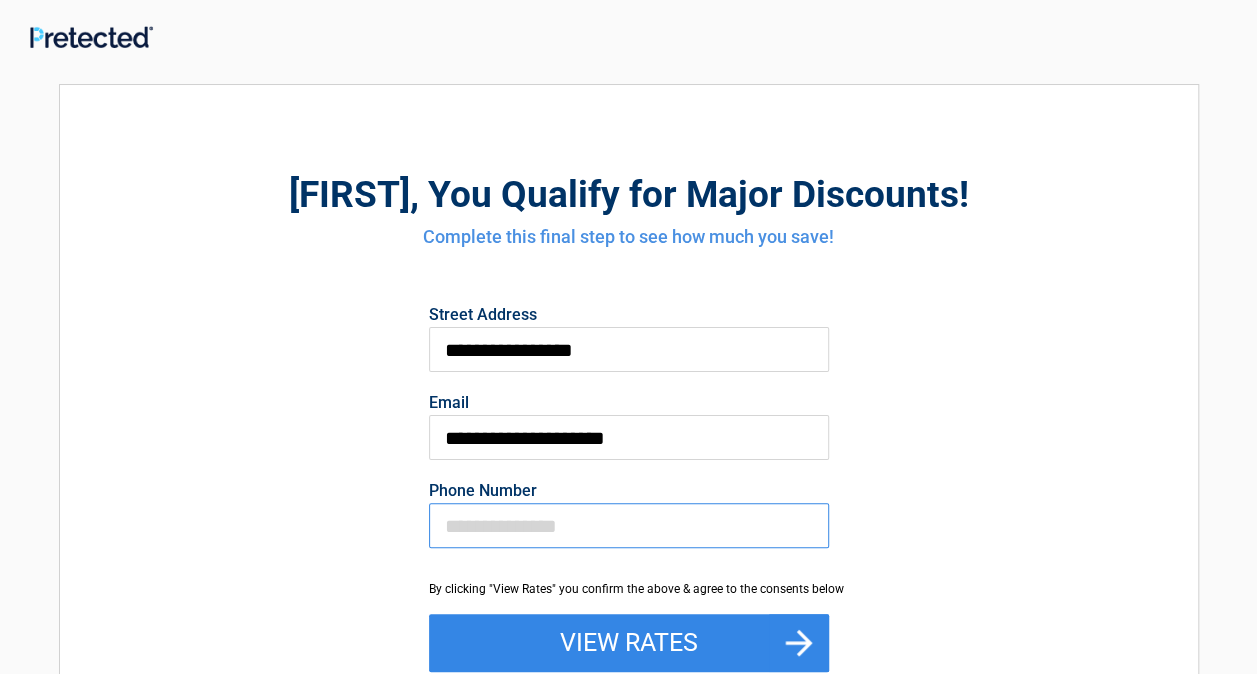 type on "**********" 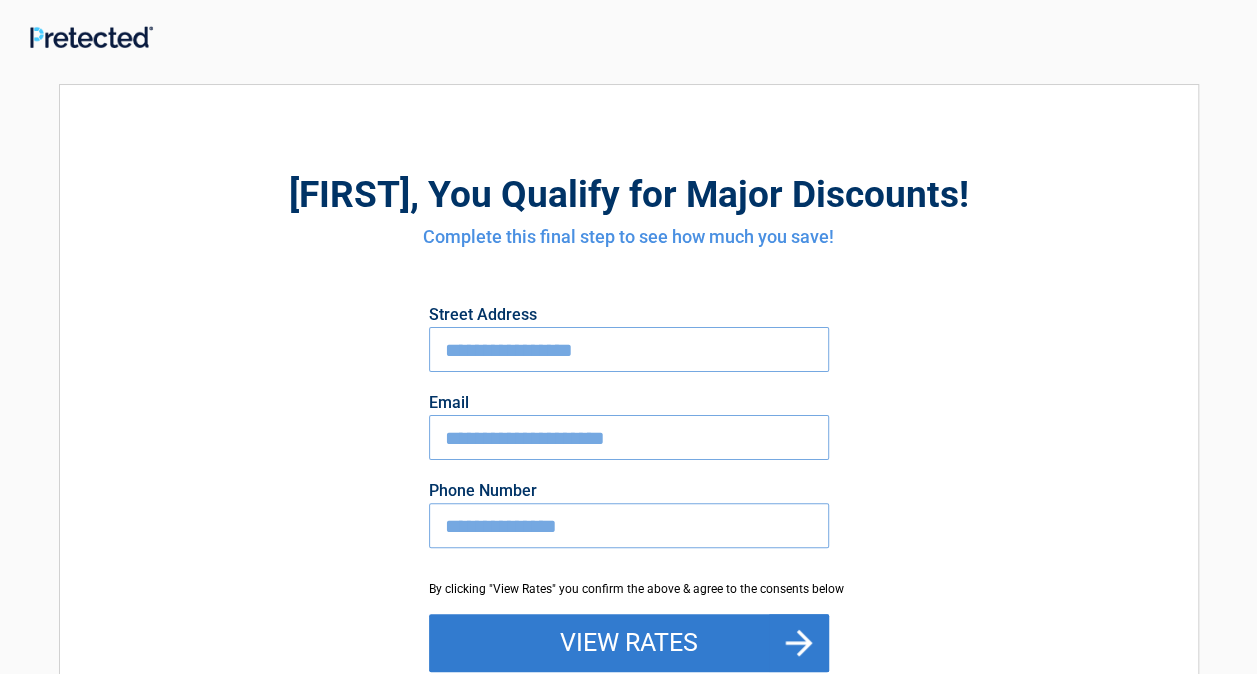click on "View Rates" at bounding box center [629, 643] 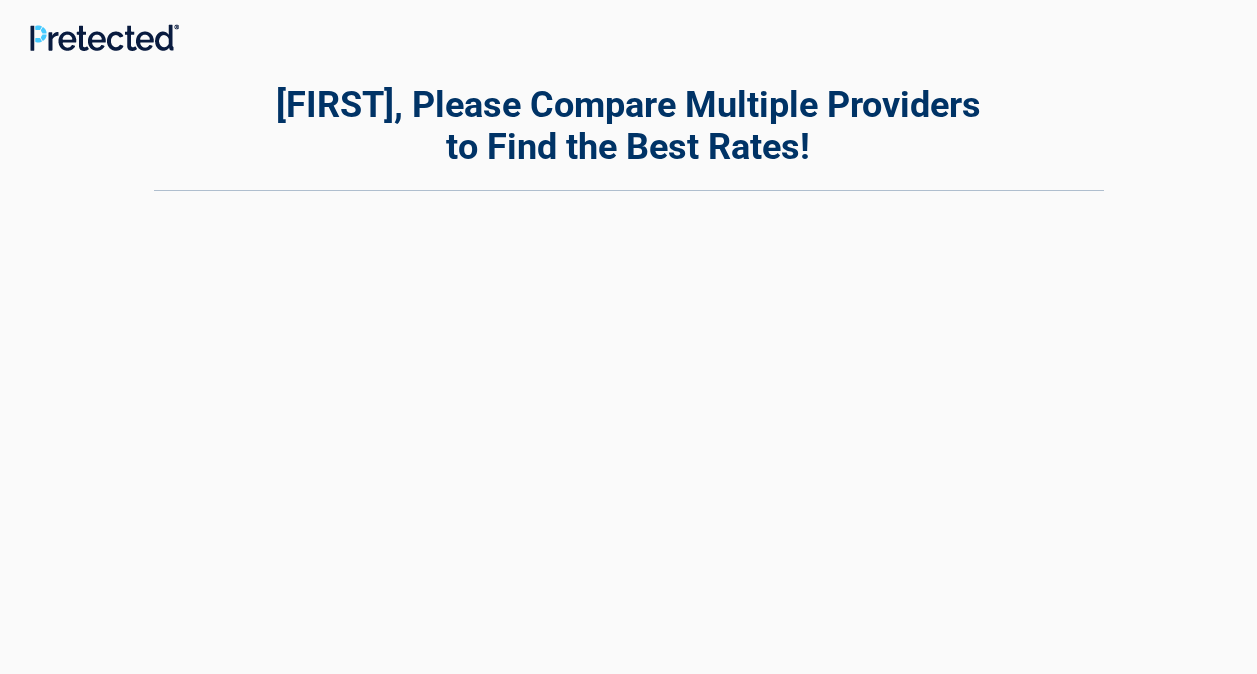 scroll, scrollTop: 0, scrollLeft: 0, axis: both 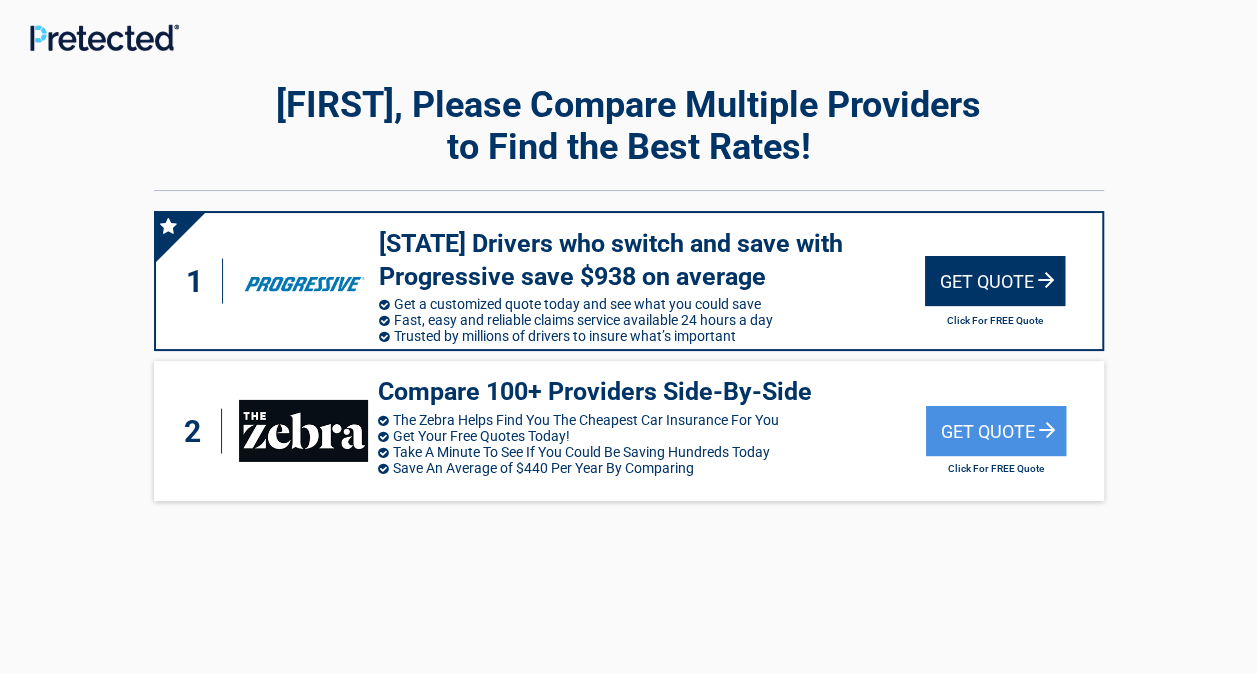 click on "Get Quote" at bounding box center (995, 281) 